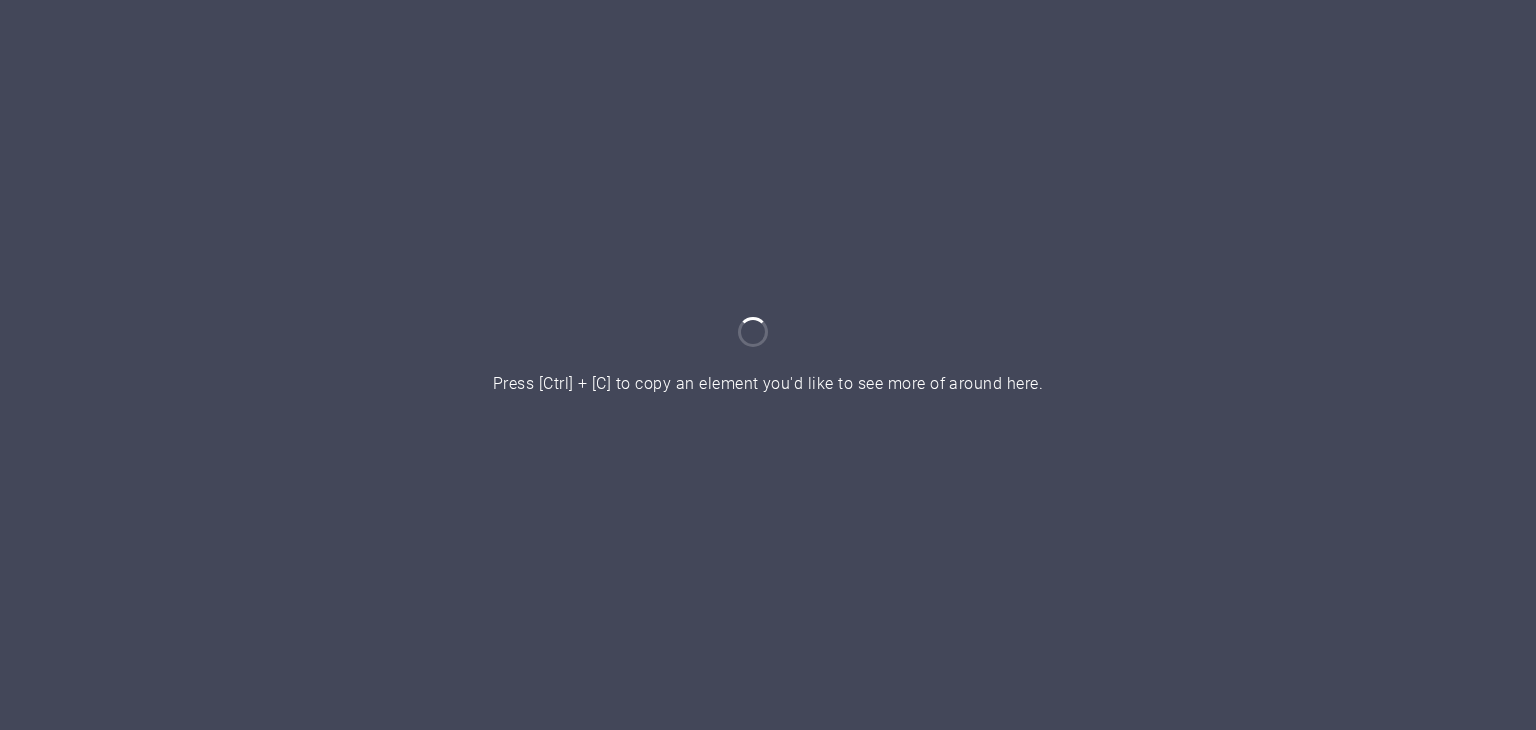 scroll, scrollTop: 0, scrollLeft: 0, axis: both 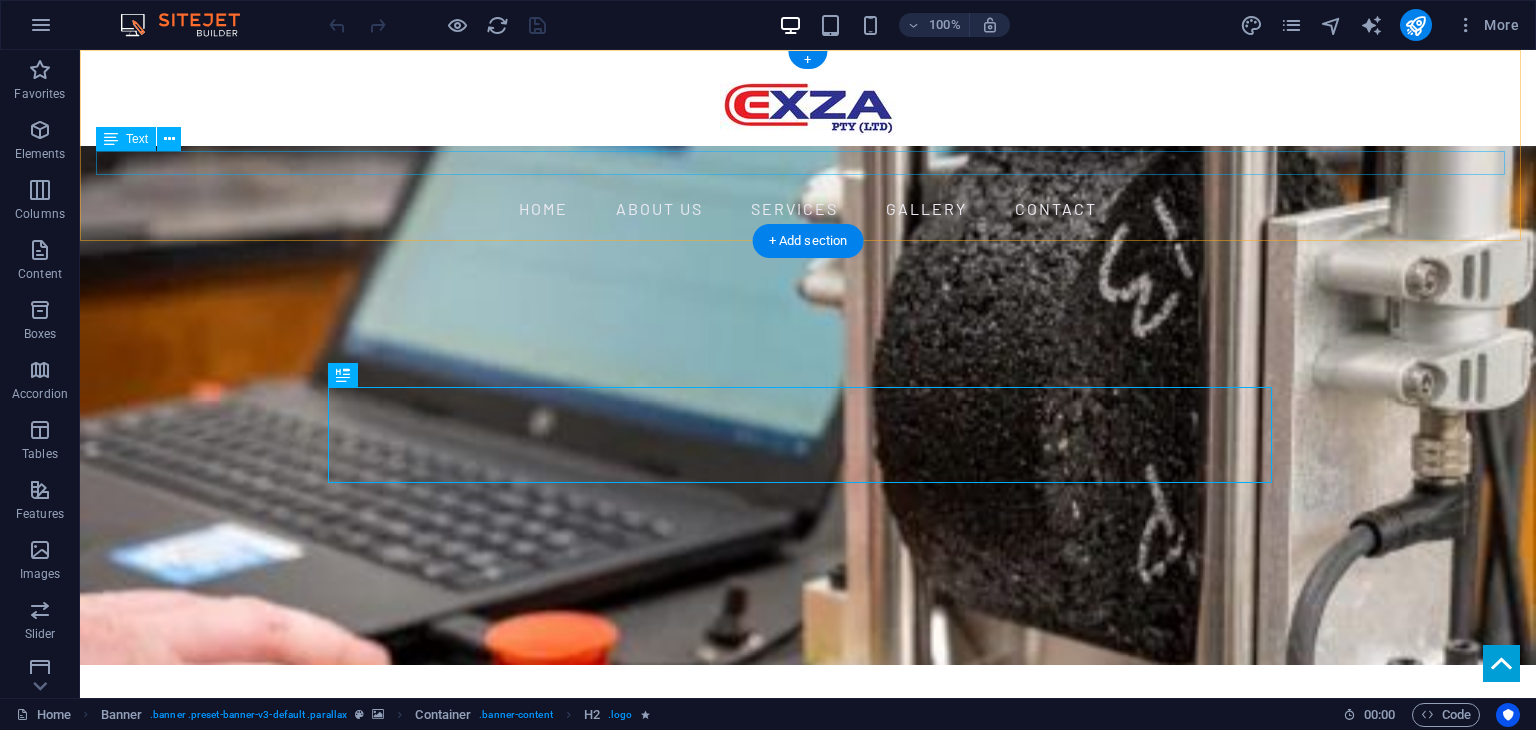 click on "Construction Material Testing and Innovative Research Company" at bounding box center (808, 163) 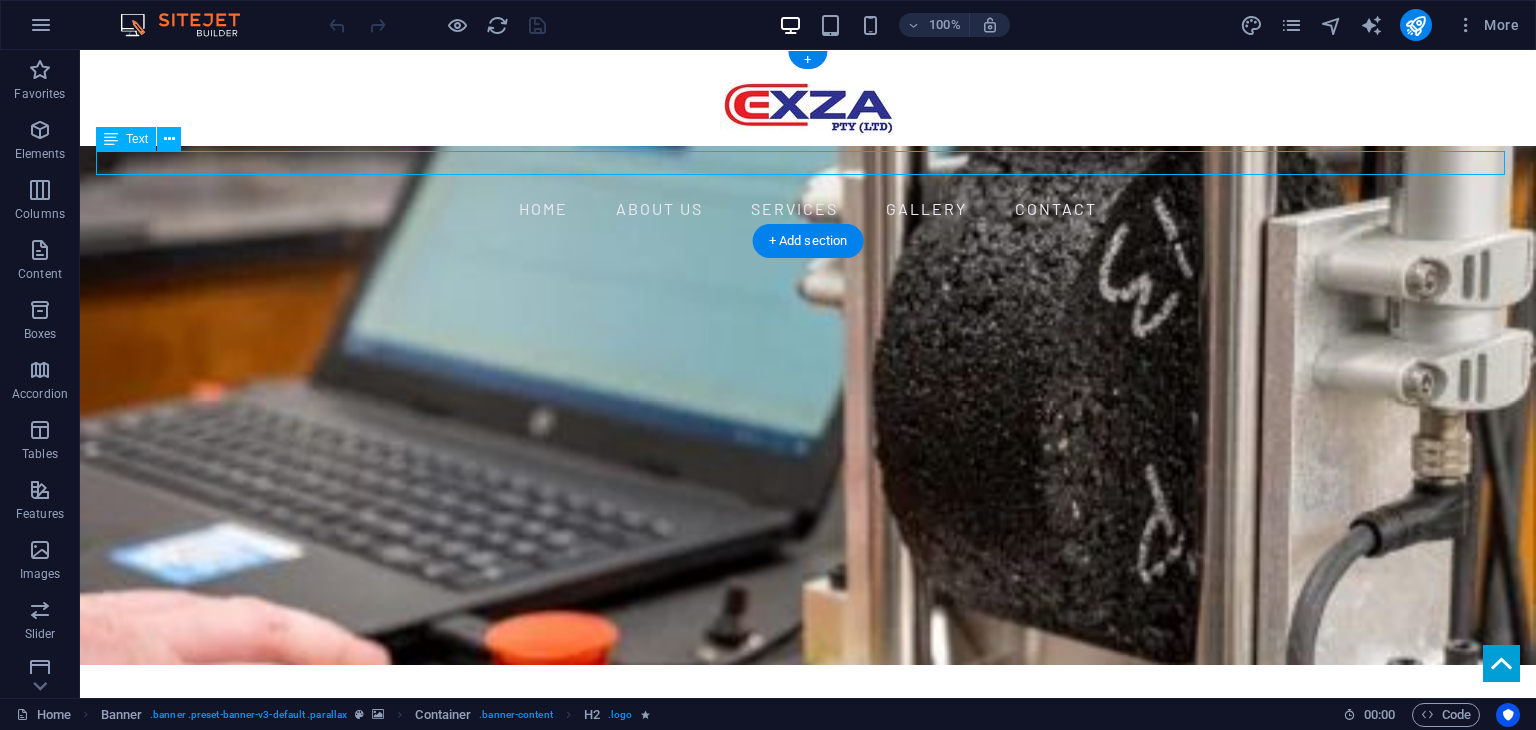 click on "Construction Material Testing and Innovative Research Company" at bounding box center (808, 163) 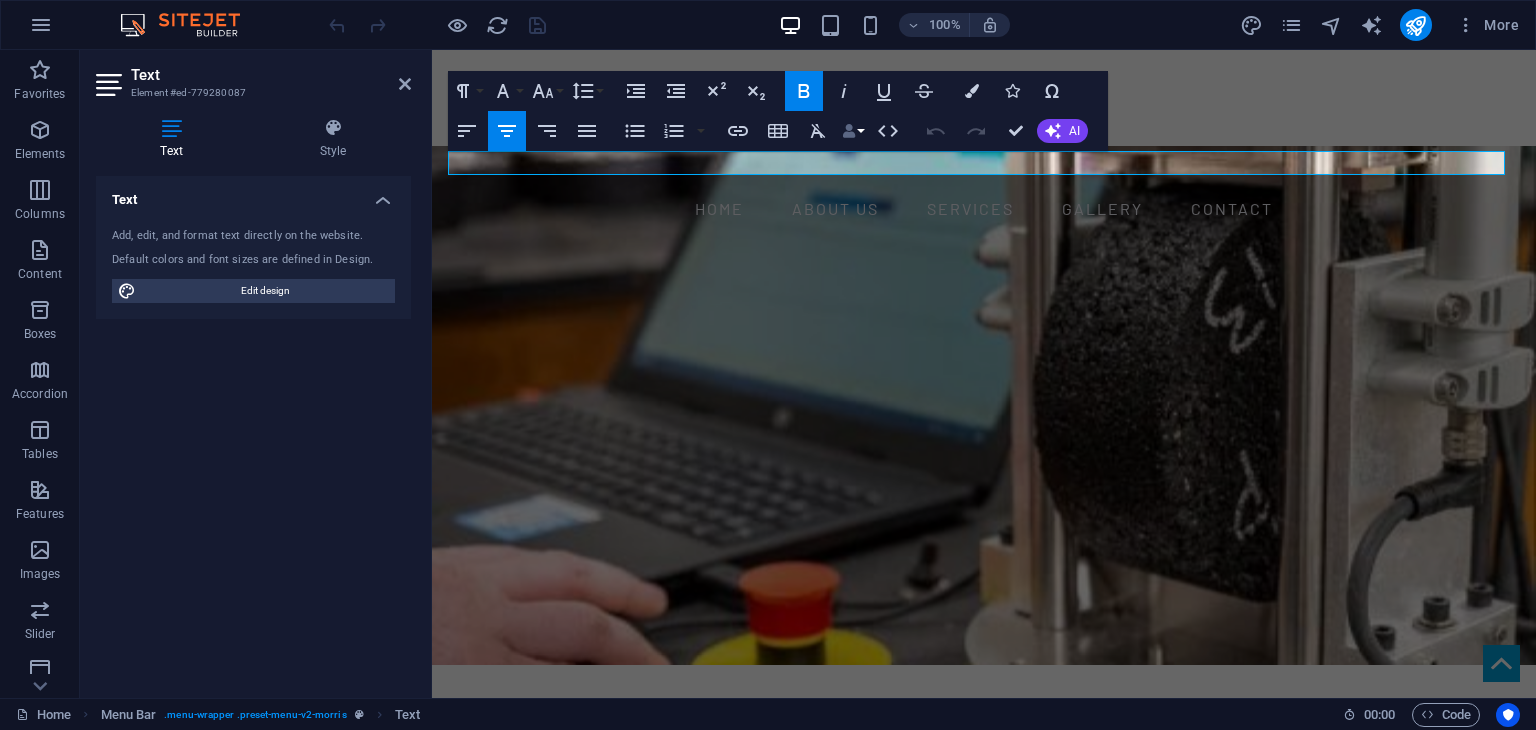 type 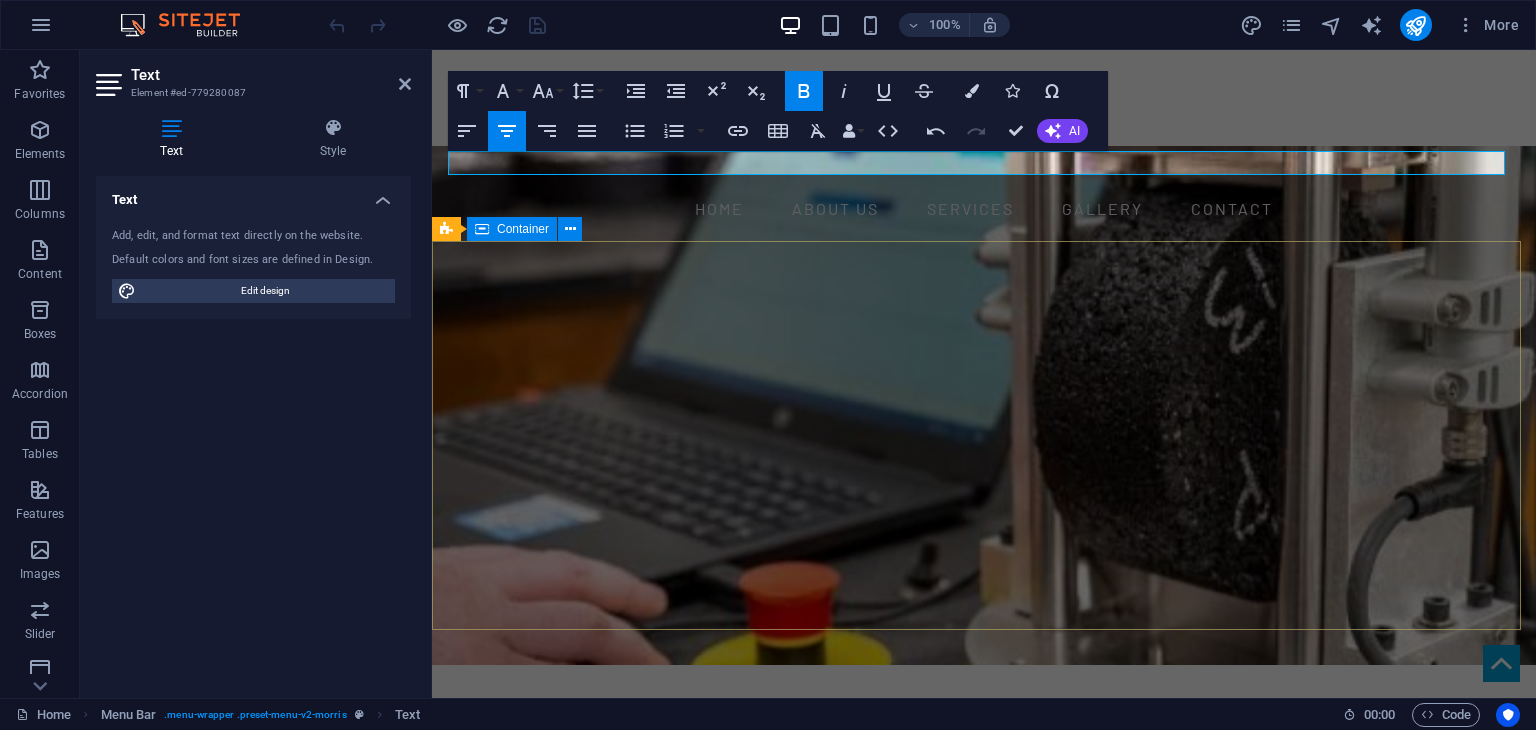 click on "Geotechnical, construction materials testing  and innovative research company" at bounding box center [984, 860] 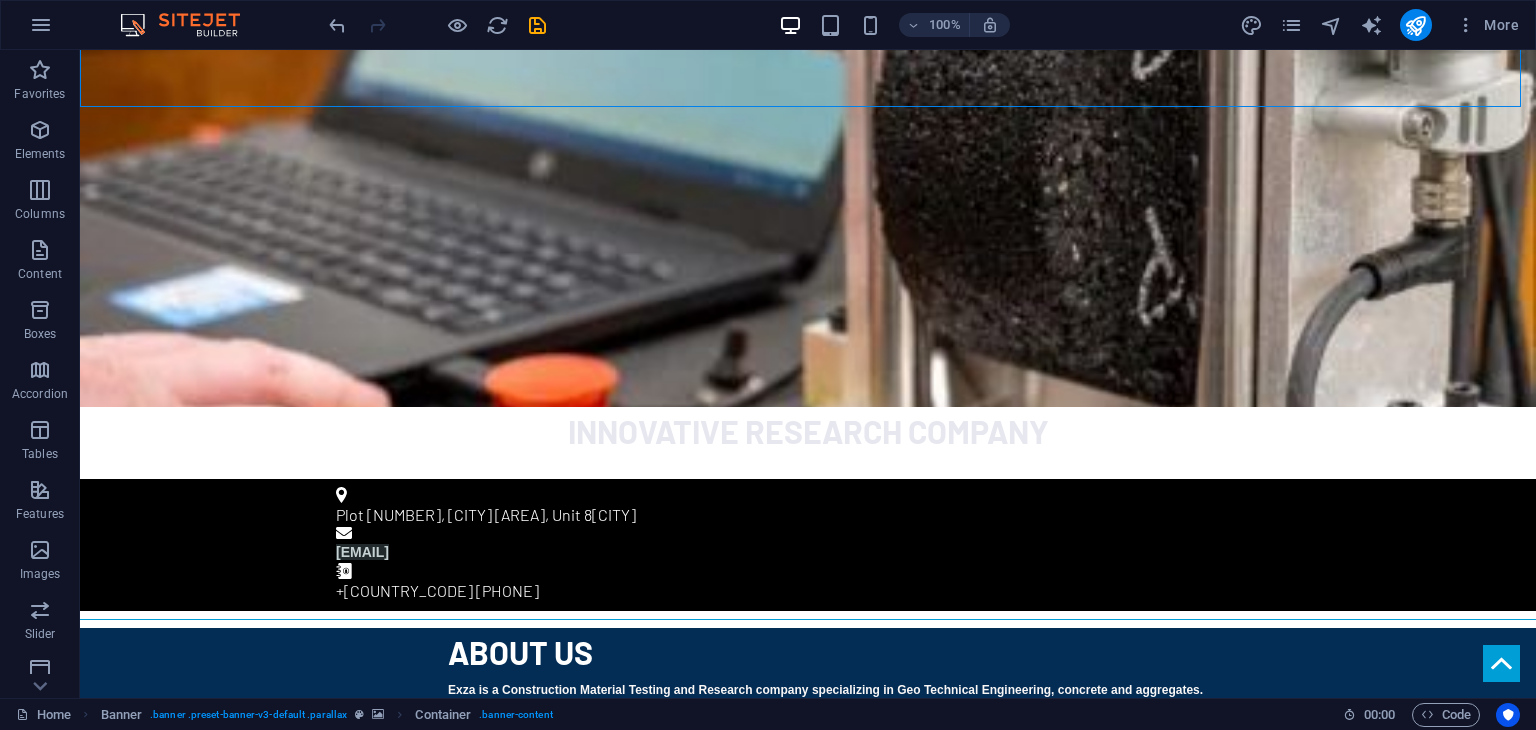scroll, scrollTop: 524, scrollLeft: 0, axis: vertical 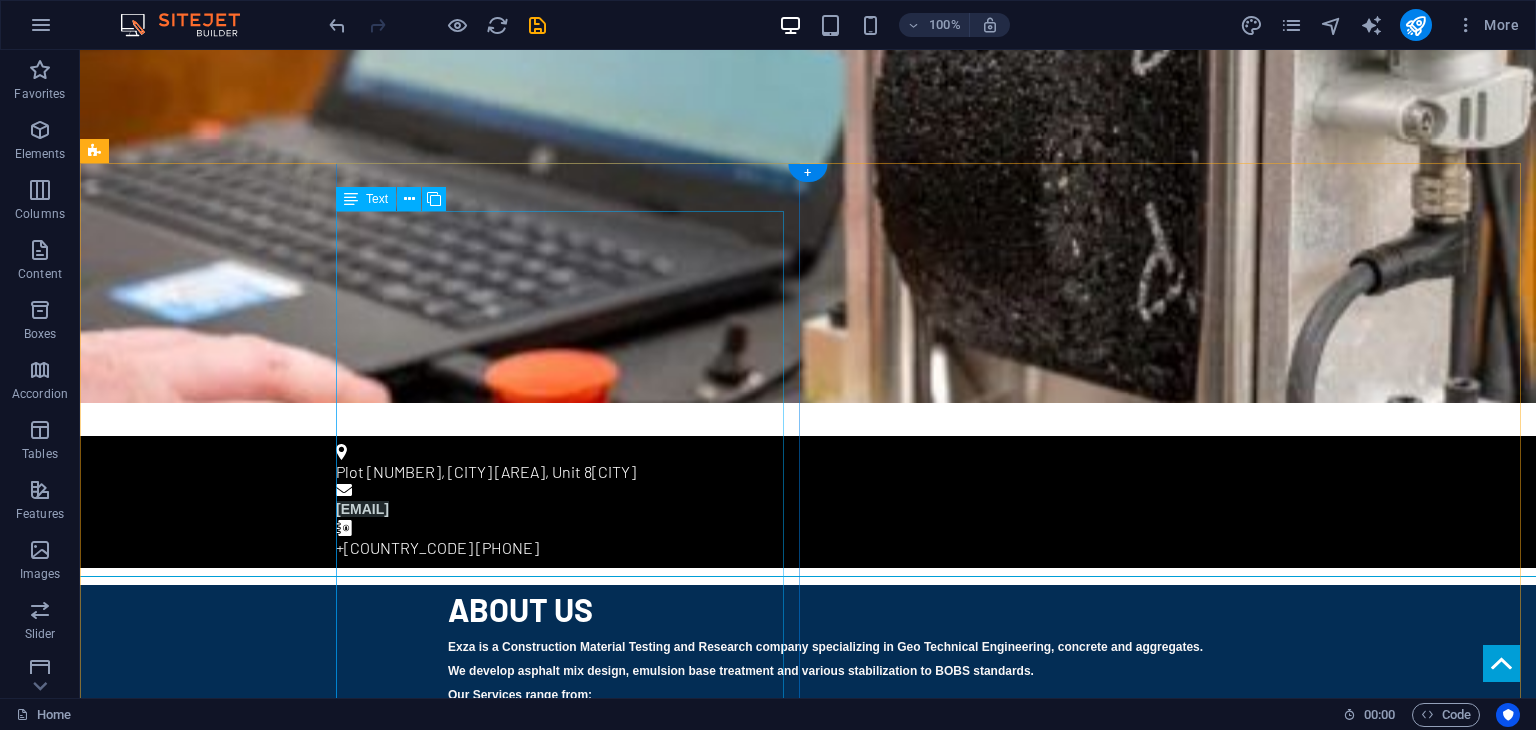 click on "Exza is a Construction Material Testing and Research company specializing in Geo Technical Engineering, concrete and aggregates.  We develop asphalt mix design, emulsion base treatment and various stabilization to BOBS standards. Our Services range from; Core Laboratory Services Research Integration Strategy MISSION To position EXZA as Botswana’s premier female-led center for accredited material and  geotechnical testing, integrating applied research, innovation, and community-responsive  engineering services.  VISION To deliver high-quality, standard-compliant geotechnical and construction material testing  while fostering academic-industry collaboration in infrastructure development, sustainable  technologies, and agricultural engineering research.  As a female-led enterprise, EXZA is poised to contribute to national development goals, youth  skilling, STEM advocacy, and the localization of engineering services." at bounding box center (928, 839) 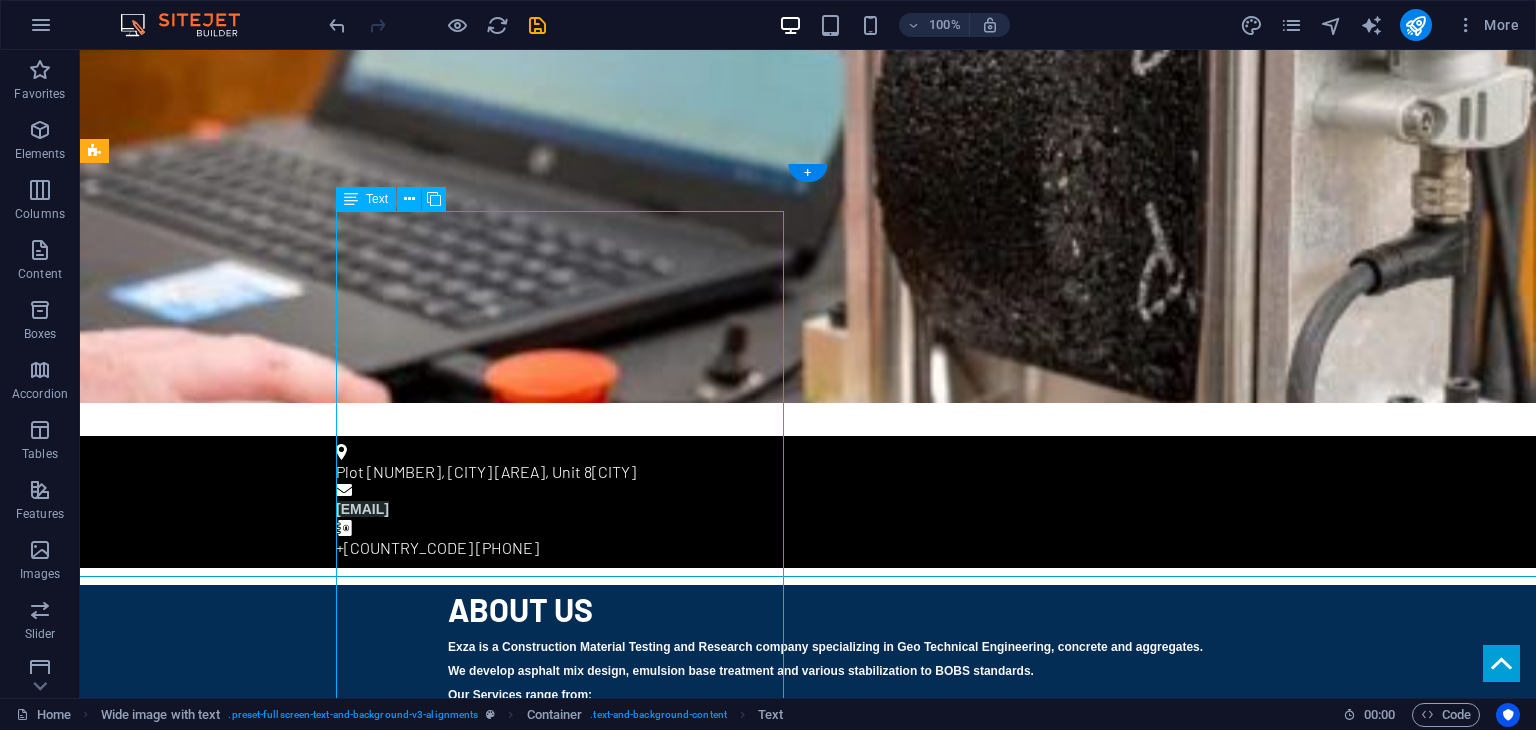 click on "Exza is a Construction Material Testing and Research company specializing in Geo Technical Engineering, concrete and aggregates.  We develop asphalt mix design, emulsion base treatment and various stabilization to BOBS standards. Our Services range from; Core Laboratory Services Research Integration Strategy MISSION To position EXZA as Botswana’s premier female-led center for accredited material and  geotechnical testing, integrating applied research, innovation, and community-responsive  engineering services.  VISION To deliver high-quality, standard-compliant geotechnical and construction material testing  while fostering academic-industry collaboration in infrastructure development, sustainable  technologies, and agricultural engineering research.  As a female-led enterprise, EXZA is poised to contribute to national development goals, youth  skilling, STEM advocacy, and the localization of engineering services." at bounding box center (928, 839) 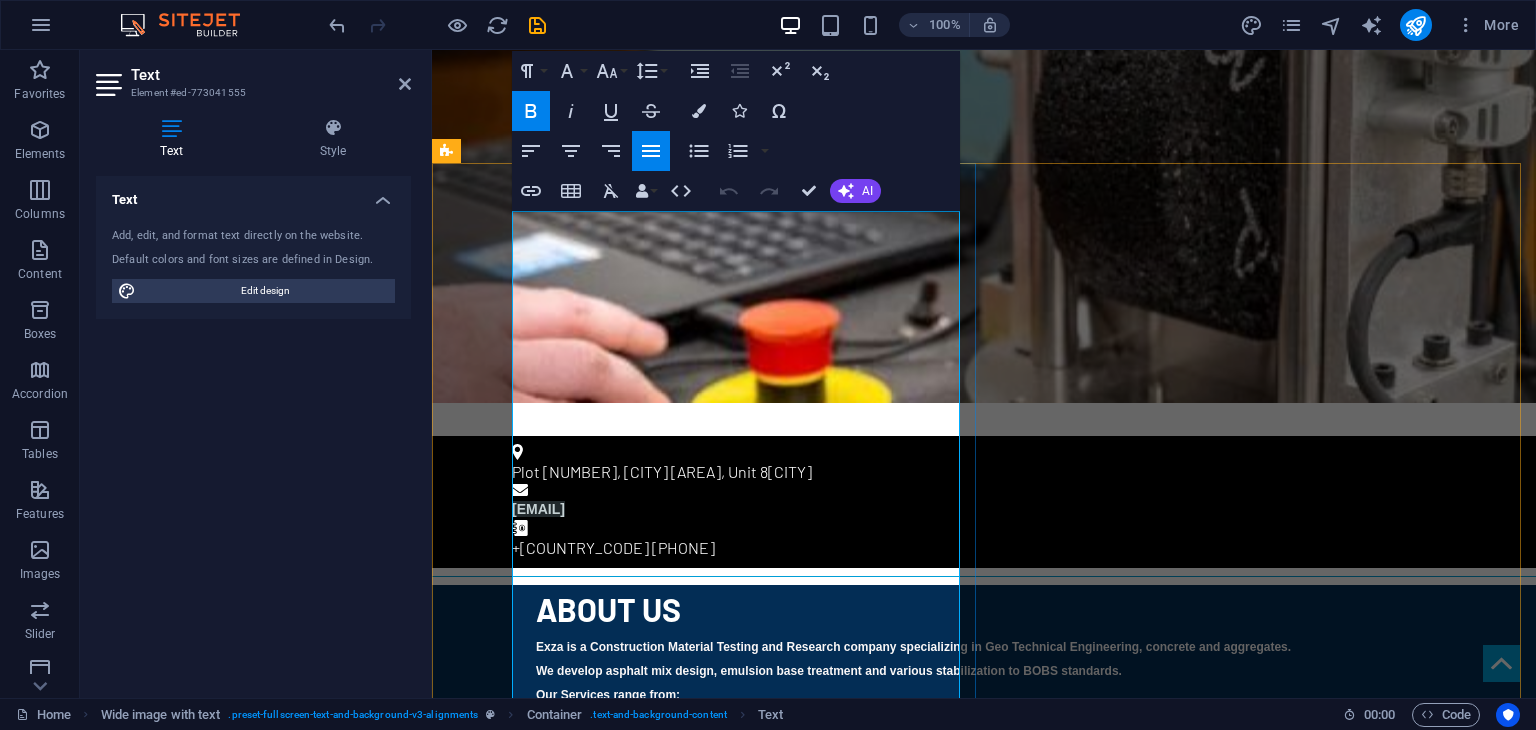 click on "Exza is a Construction Material Testing and Research company specializing in Geo Technical Engineering, concrete and aggregates." at bounding box center [913, 647] 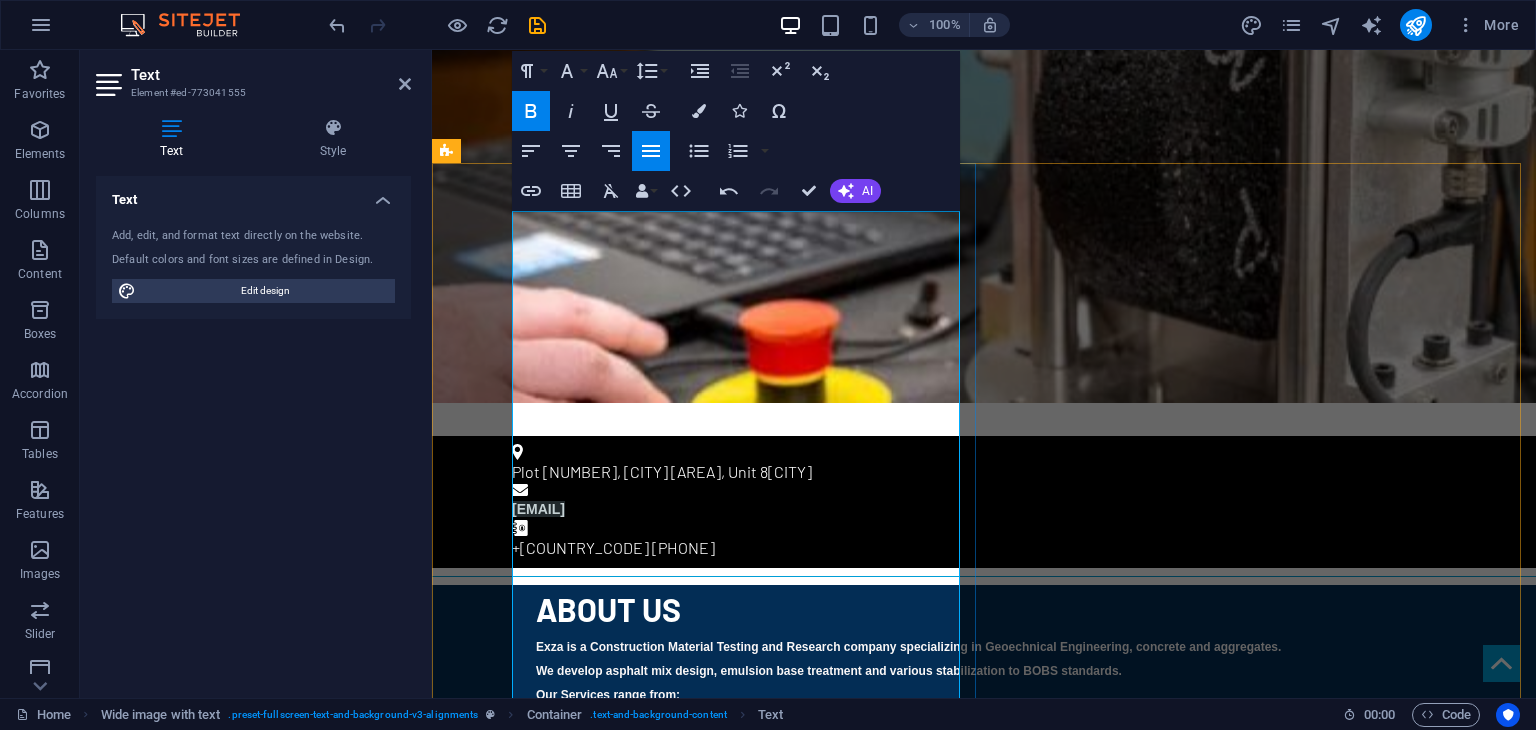 type 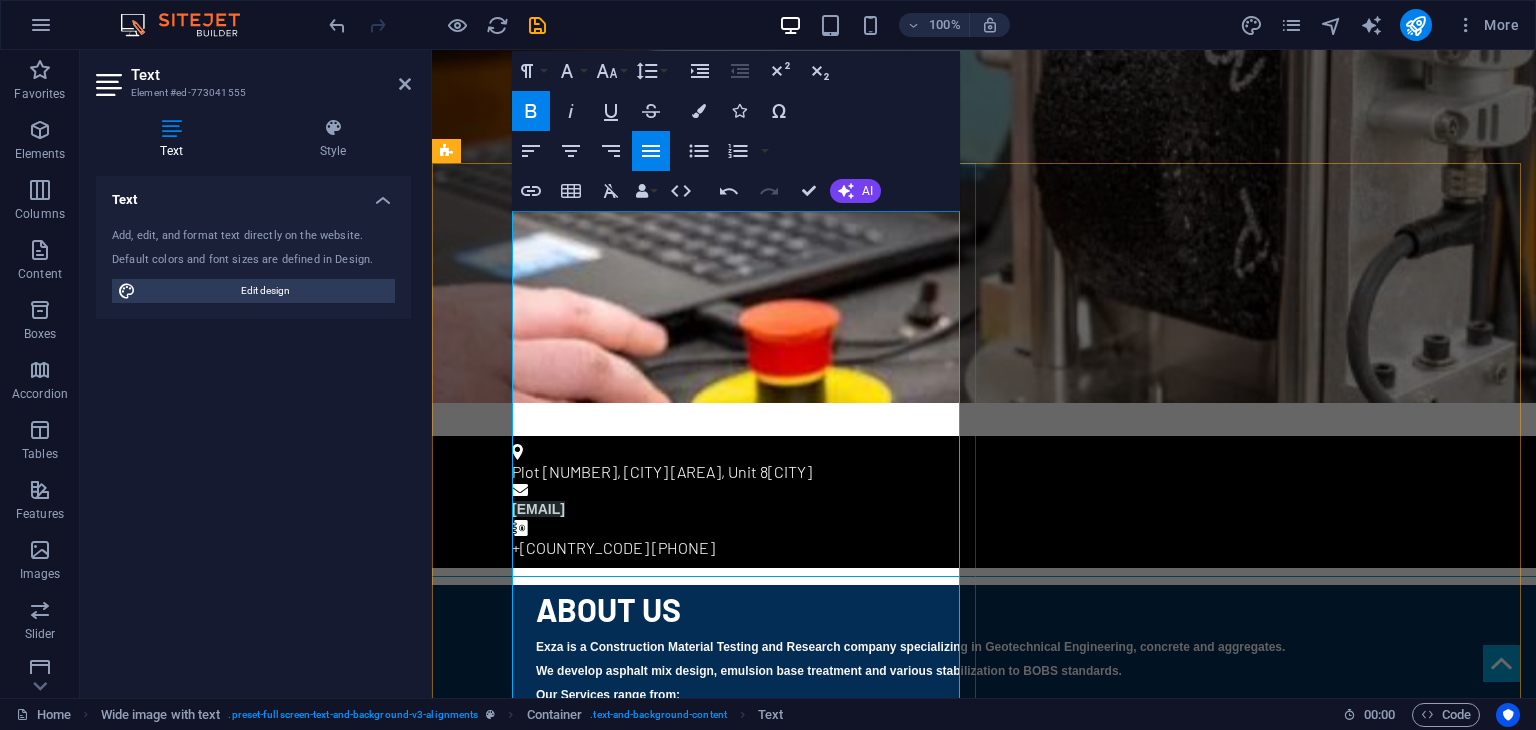 click on "Exza is a Construction Material Testing and Research company specializing in Geotechnical Engineering, concrete and aggregates." at bounding box center [910, 647] 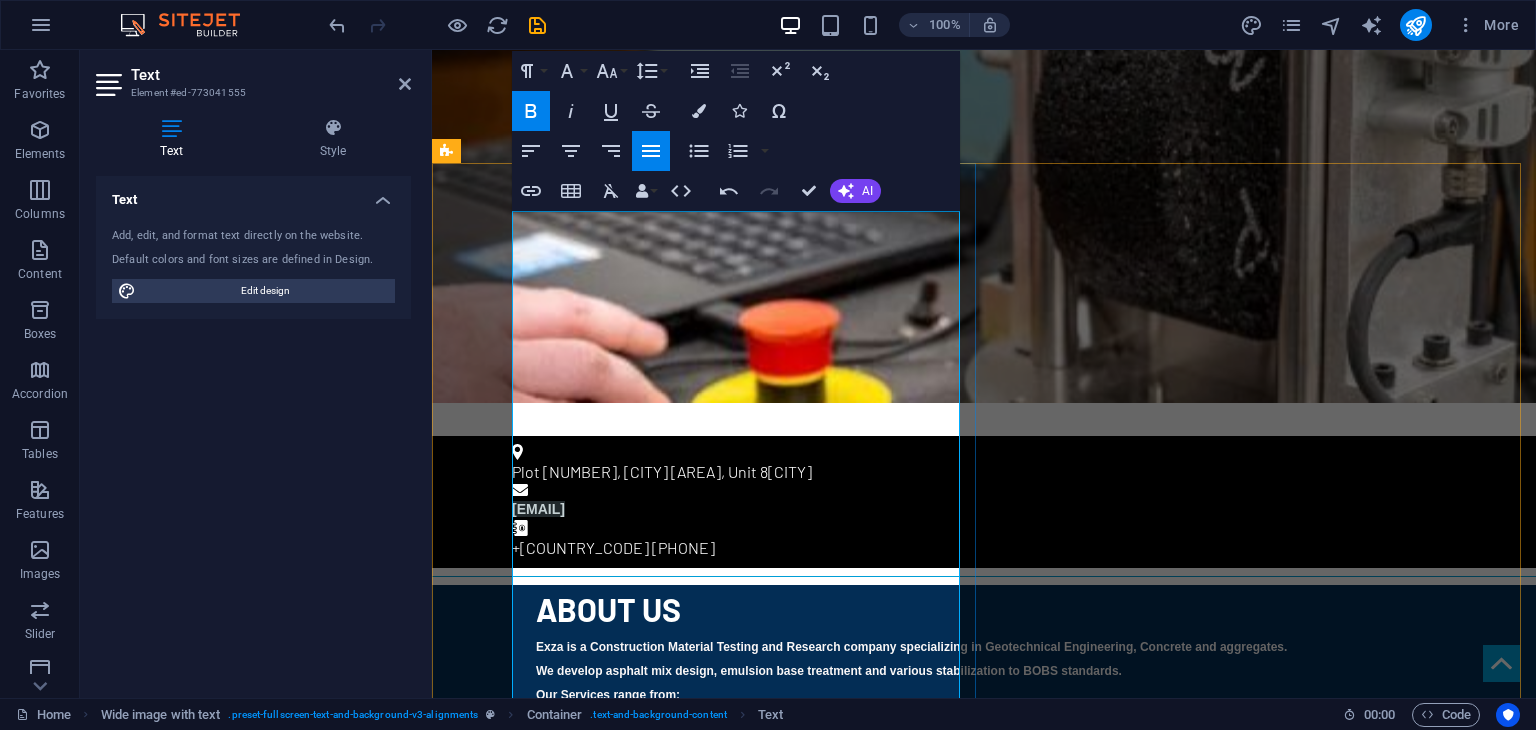 click on "Exza is a Construction Material Testing and Research company specializing in Geotechnical Engineering, Concrete and aggregates." at bounding box center (911, 647) 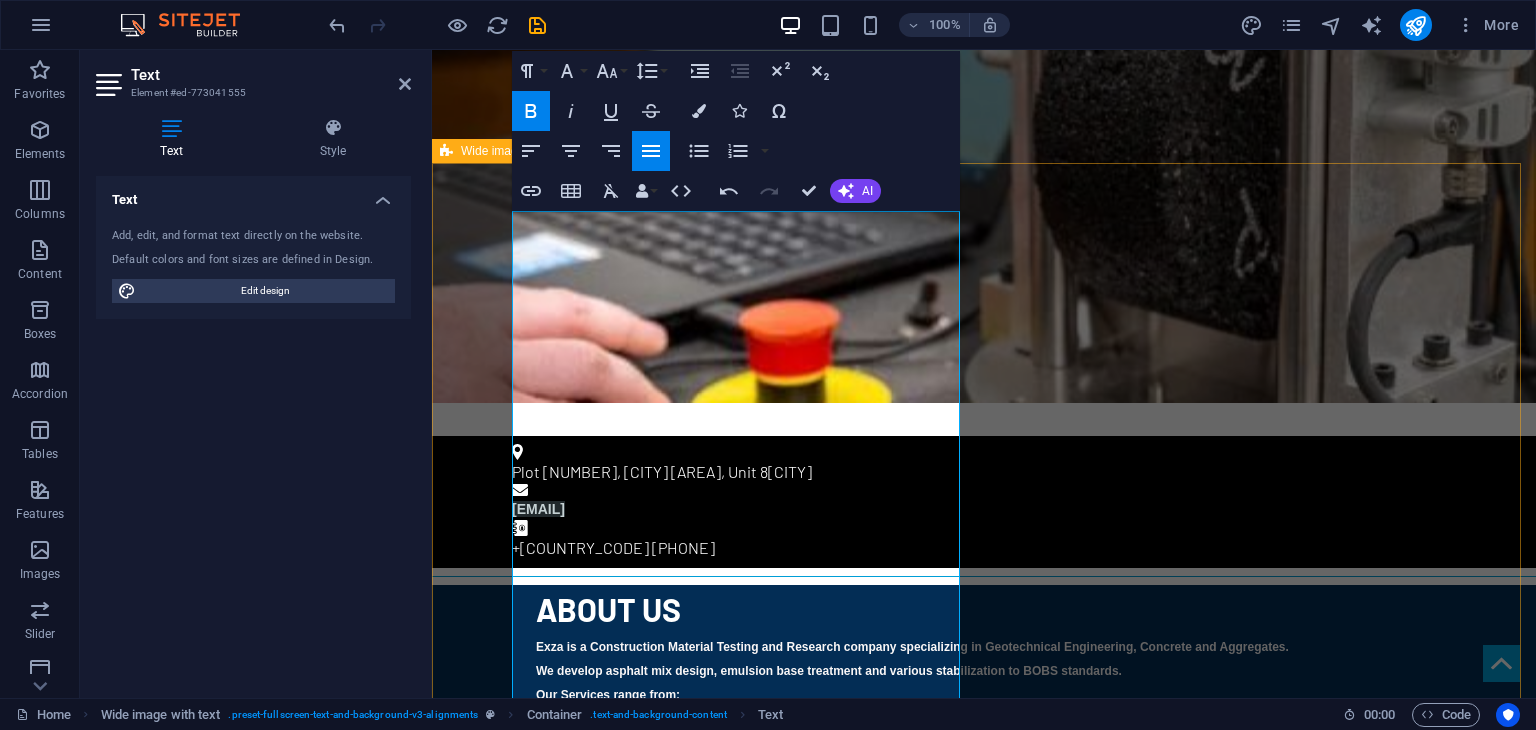 click on "ABOUT US Exza is a Construction Material Testing and Research company specializing in Geotechnical Engineering, Concrete and Aggregates.  We develop asphalt mix design, emulsion base treatment and various stabilization to BOBS standards. Our Services range from; Core Laboratory Services Research Integration Strategy MISSION To position EXZA as Botswana’s premier female-led center for accredited material and  geotechnical testing, integrating applied research, innovation, and community-responsive  engineering services.  VISION To deliver high-quality, standard-compliant geotechnical and construction material testing  while fostering academic-industry collaboration in infrastructure development, sustainable  technologies, and agricultural engineering research.  As a female-led enterprise, EXZA is poised to contribute to national development goals, youth  skilling, STEM advocacy, and the localization of engineering services.   Drop content here or  Add elements  Paste clipboard" at bounding box center (984, 1583) 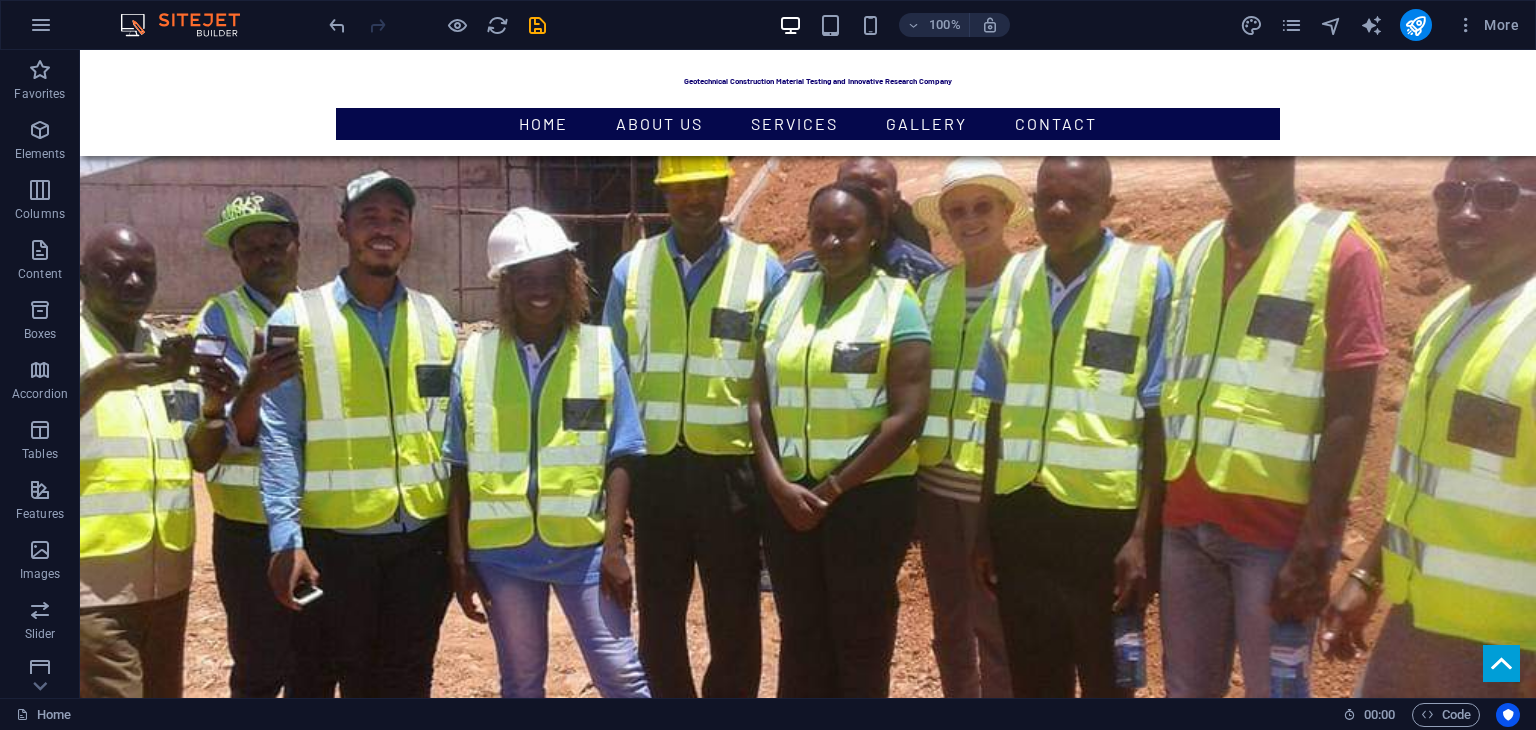 scroll, scrollTop: 1383, scrollLeft: 0, axis: vertical 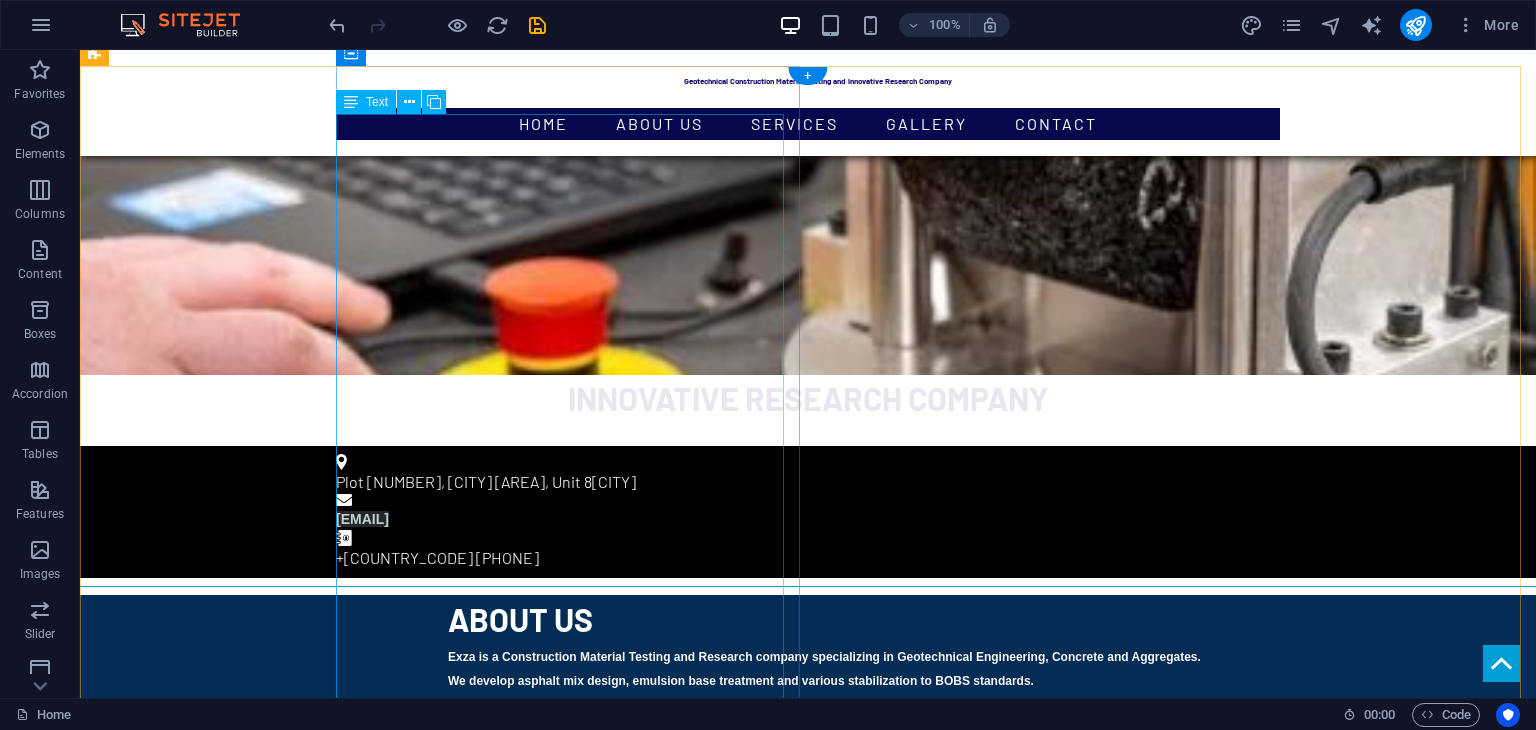 click on "Exza is a Construction Material Testing and Research company specializing in Geotechnical Engineering, Concrete and Aggregates.  We develop asphalt mix design, emulsion base treatment and various stabilization to BOBS standards. Our Services range from; Core Laboratory Services Research Integration Strategy MISSION To position EXZA as Botswana’s premier female-led center for accredited material and  geotechnical testing, integrating applied research, innovation, and community-responsive  engineering services.  VISION To deliver high-quality, standard-compliant geotechnical and construction material testing  while fostering academic-industry collaboration in infrastructure development, sustainable  technologies, and agricultural engineering research.  As a female-led enterprise, EXZA is poised to contribute to national development goals, youth  skilling, STEM advocacy, and the localization of engineering services." at bounding box center [928, 849] 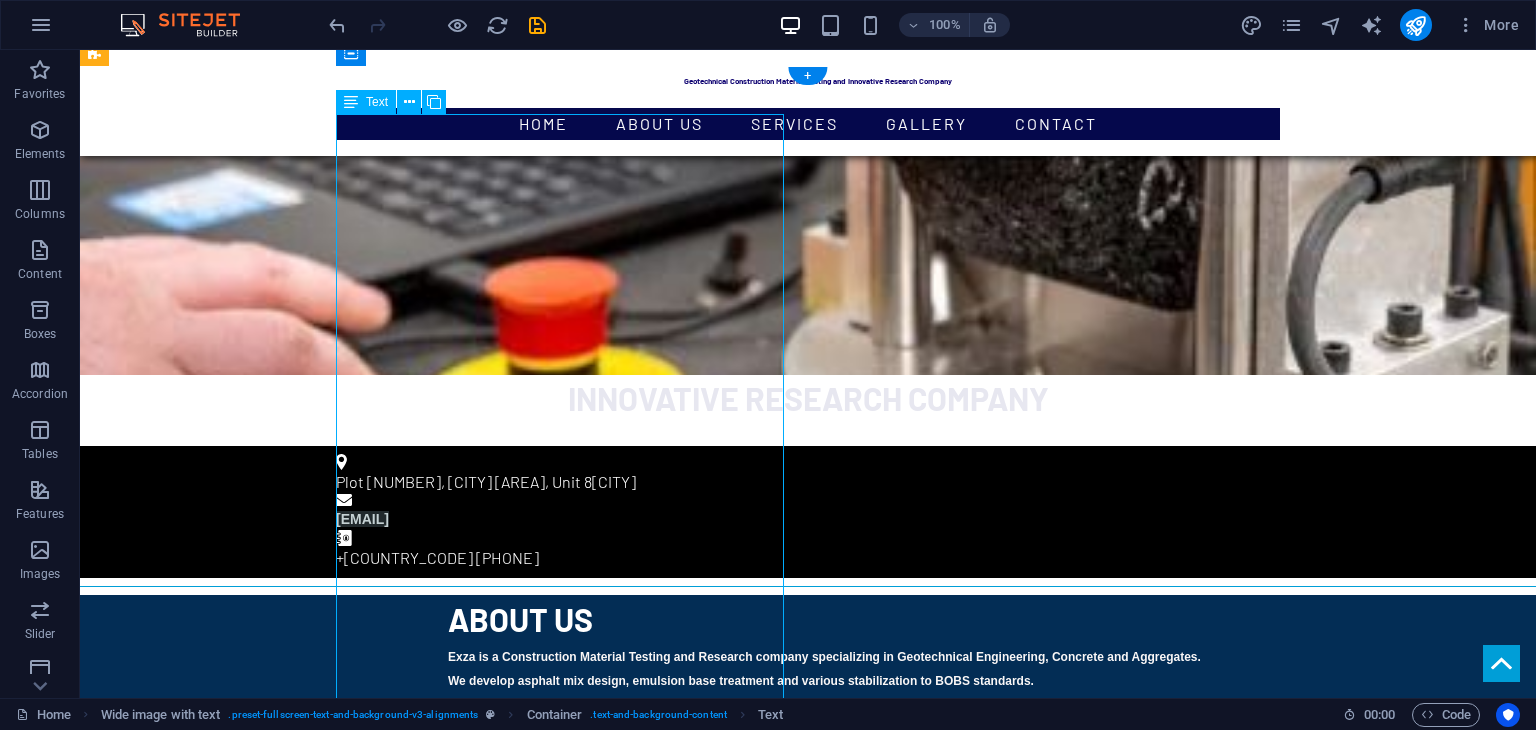 click on "Exza is a Construction Material Testing and Research company specializing in Geotechnical Engineering, Concrete and Aggregates.  We develop asphalt mix design, emulsion base treatment and various stabilization to BOBS standards. Our Services range from; Core Laboratory Services Research Integration Strategy MISSION To position EXZA as Botswana’s premier female-led center for accredited material and  geotechnical testing, integrating applied research, innovation, and community-responsive  engineering services.  VISION To deliver high-quality, standard-compliant geotechnical and construction material testing  while fostering academic-industry collaboration in infrastructure development, sustainable  technologies, and agricultural engineering research.  As a female-led enterprise, EXZA is poised to contribute to national development goals, youth  skilling, STEM advocacy, and the localization of engineering services." at bounding box center (928, 849) 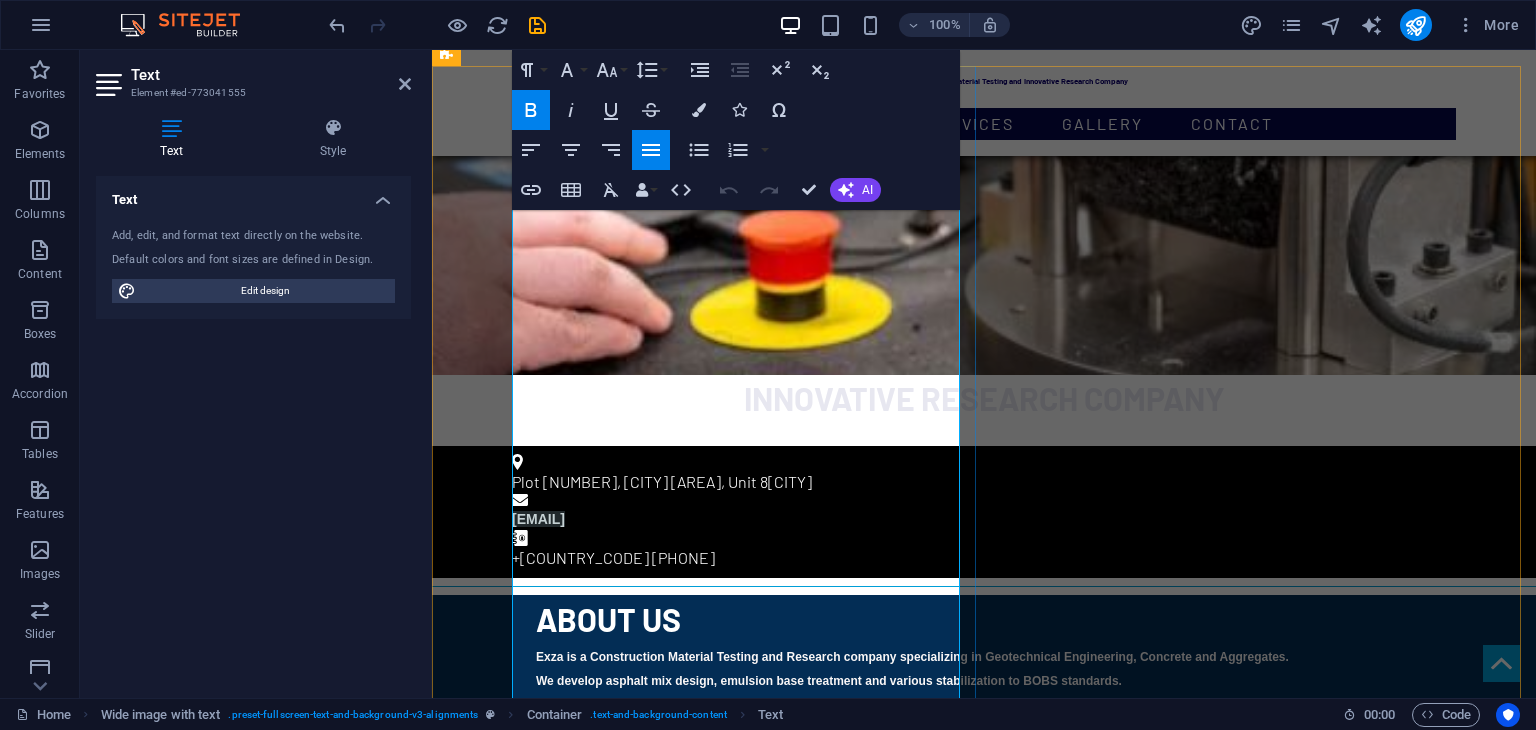 click on "We develop asphalt mix design, emulsion base treatment and various stabilization to BOBS standards." at bounding box center [829, 681] 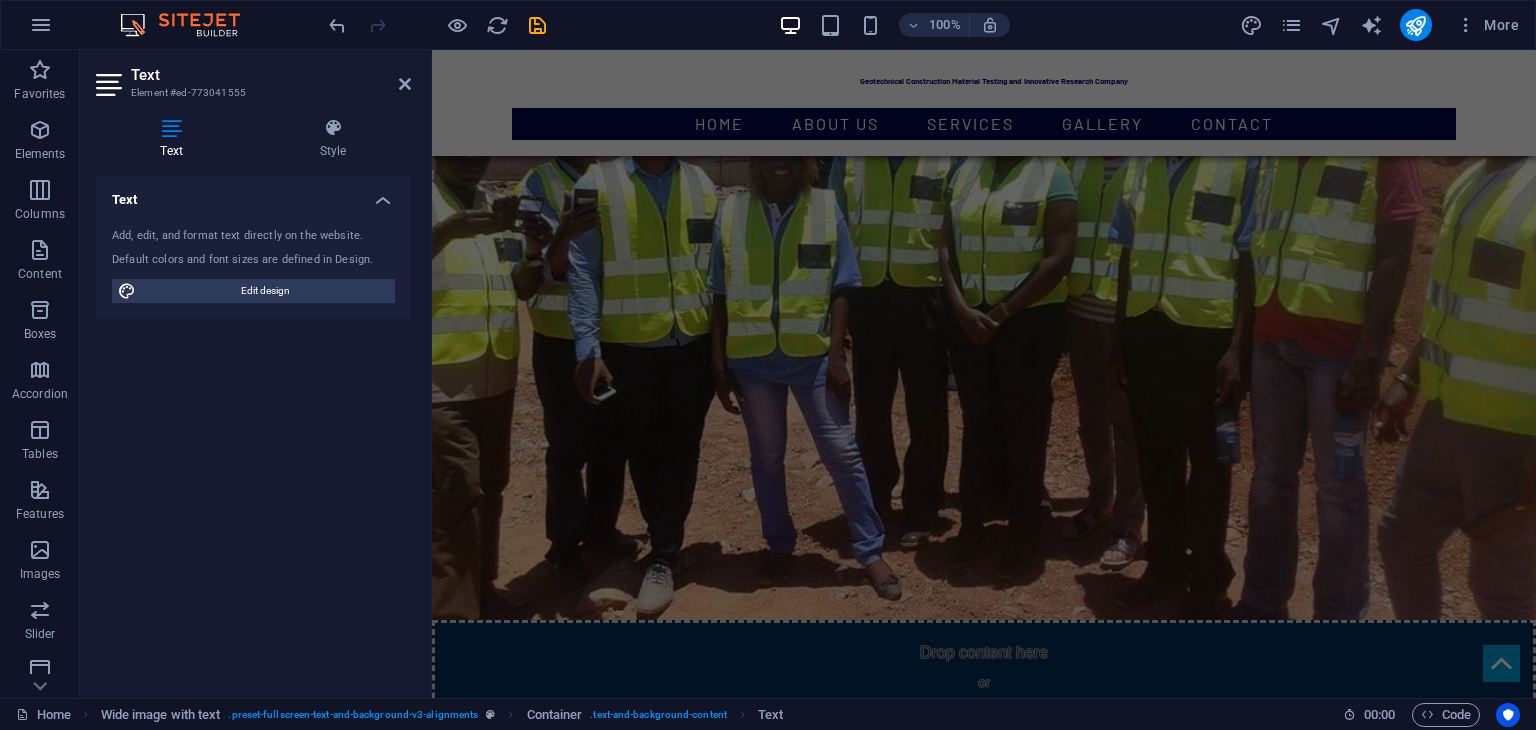 scroll, scrollTop: 1661, scrollLeft: 0, axis: vertical 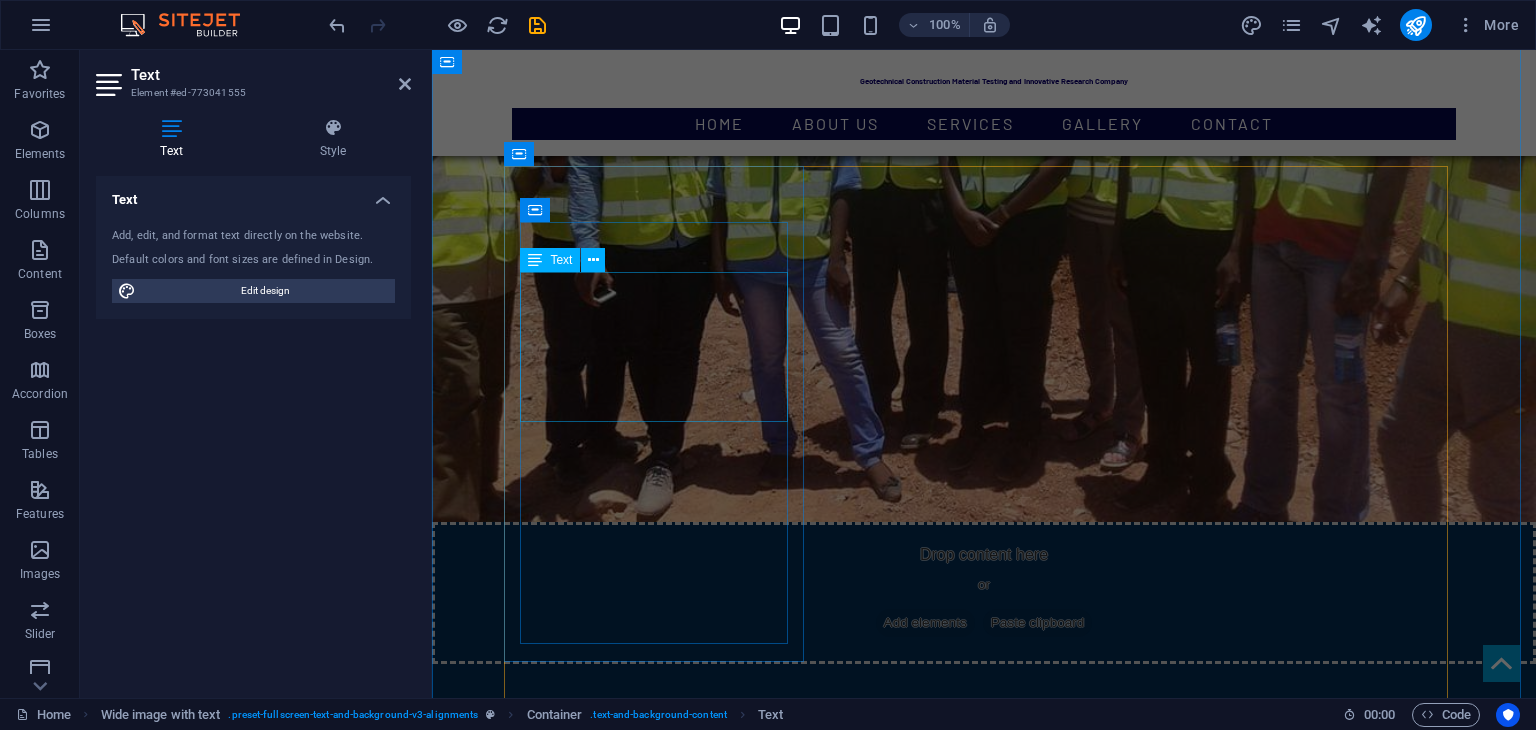click on "Soil Classification: Atterberg Limits, Grain size Distribution Soil Compaction: Standard/Modified Proctor Bearing Capacity: California Bearing Ratio (CBR), Plate Load tests Foundation Design" at bounding box center [662, 2390] 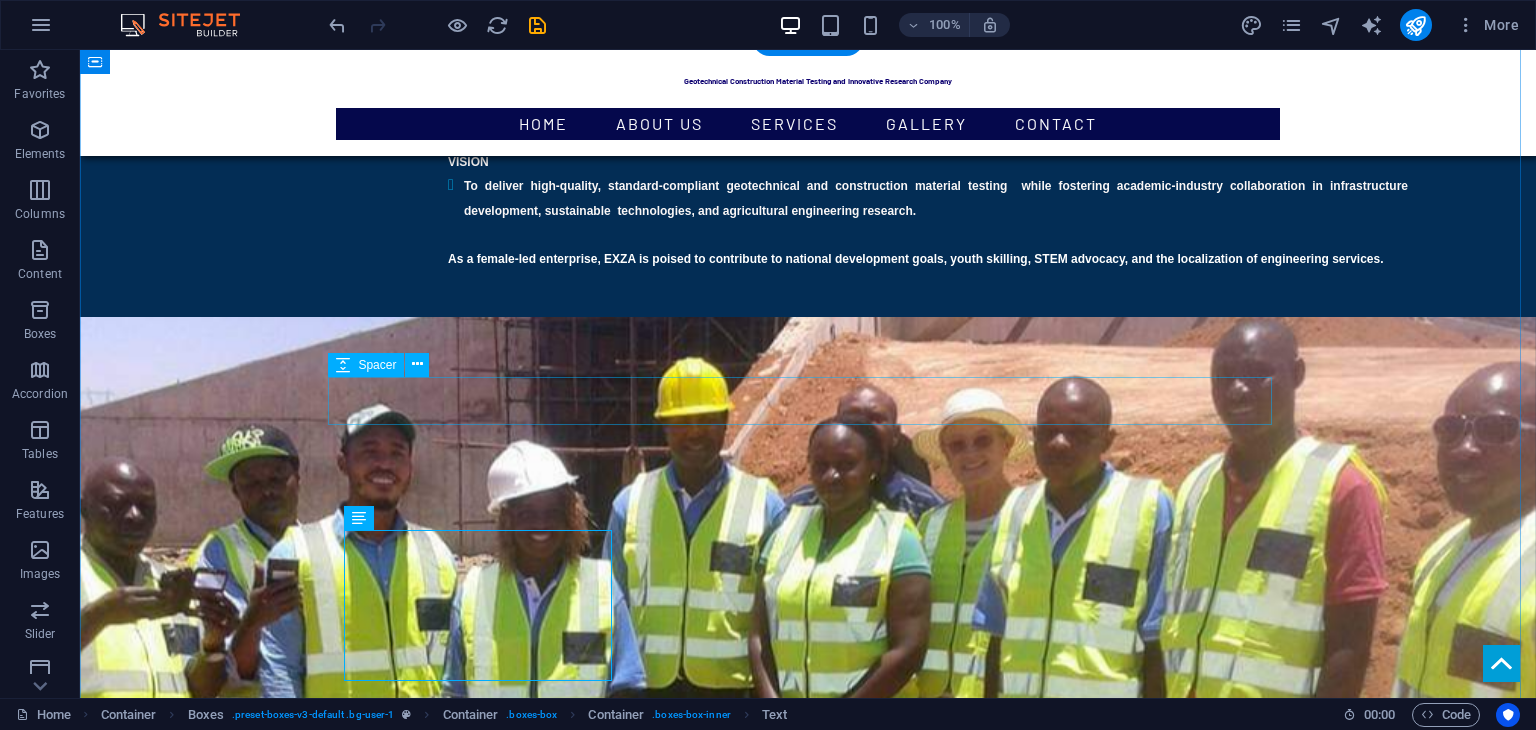 scroll, scrollTop: 1642, scrollLeft: 0, axis: vertical 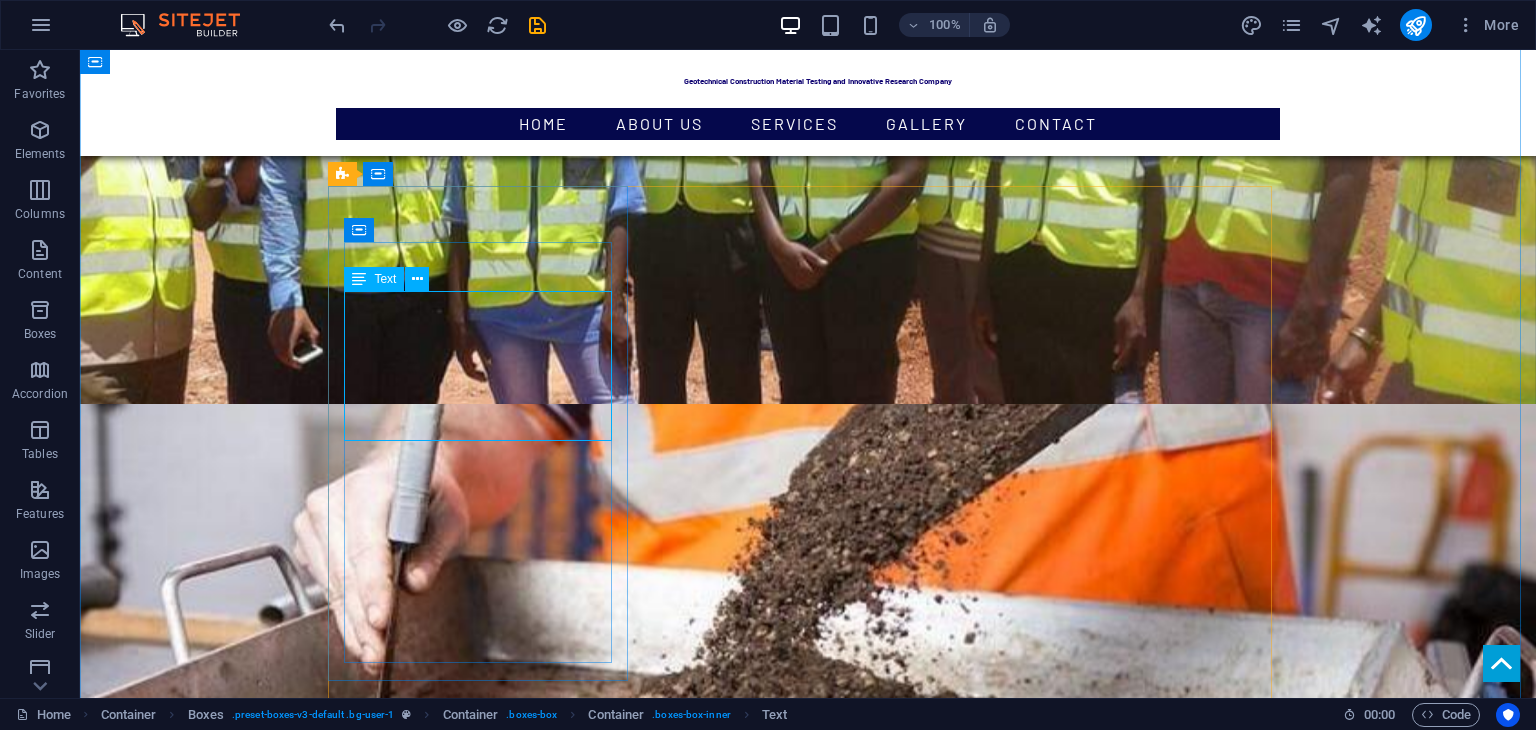 click on "Soil Classification: Atterberg Limits, Grain size Distribution Soil Compaction: Standard/Modified Proctor Bearing Capacity: California Bearing Ratio (CBR), Plate Load tests Foundation Design" at bounding box center (486, 2409) 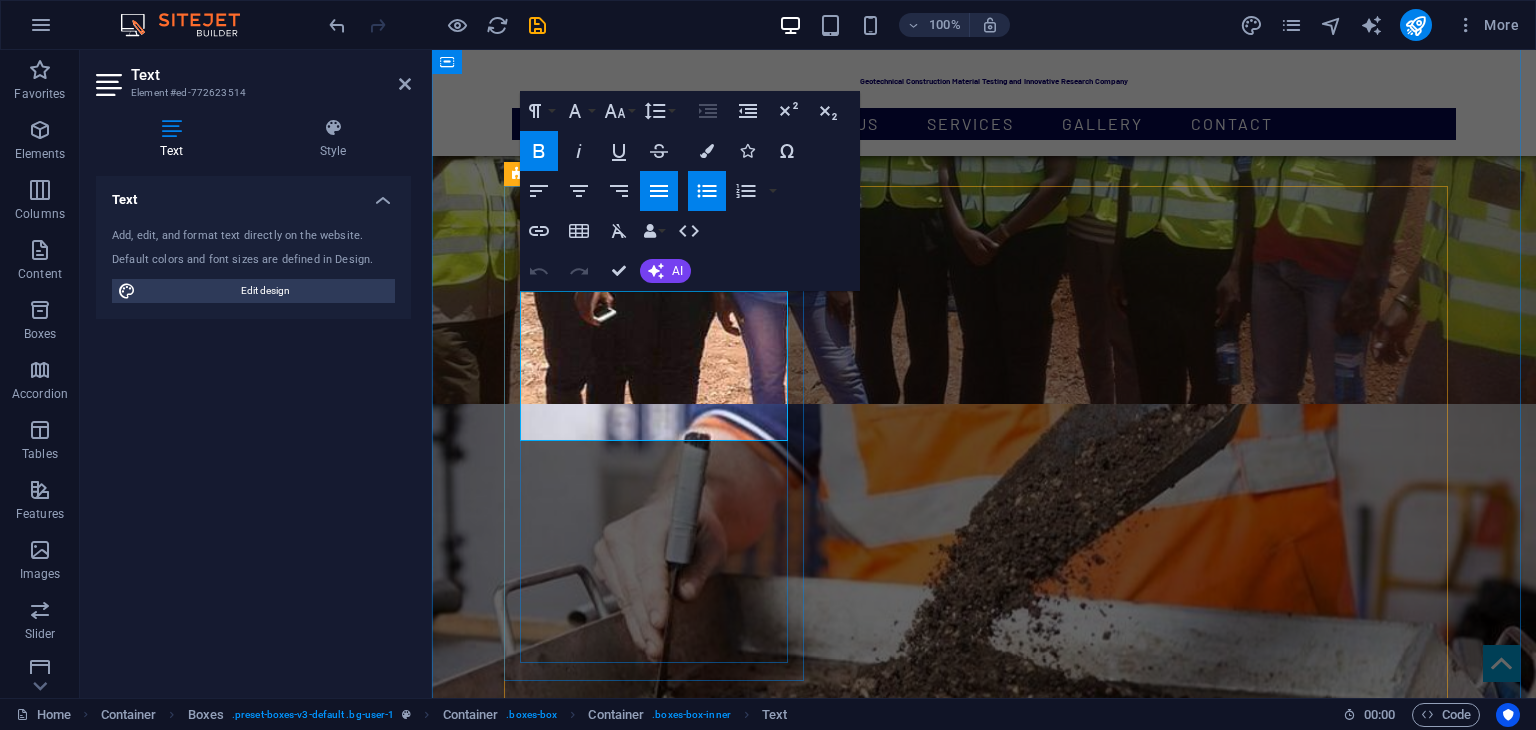 click on "Foundation Design" at bounding box center (670, 2474) 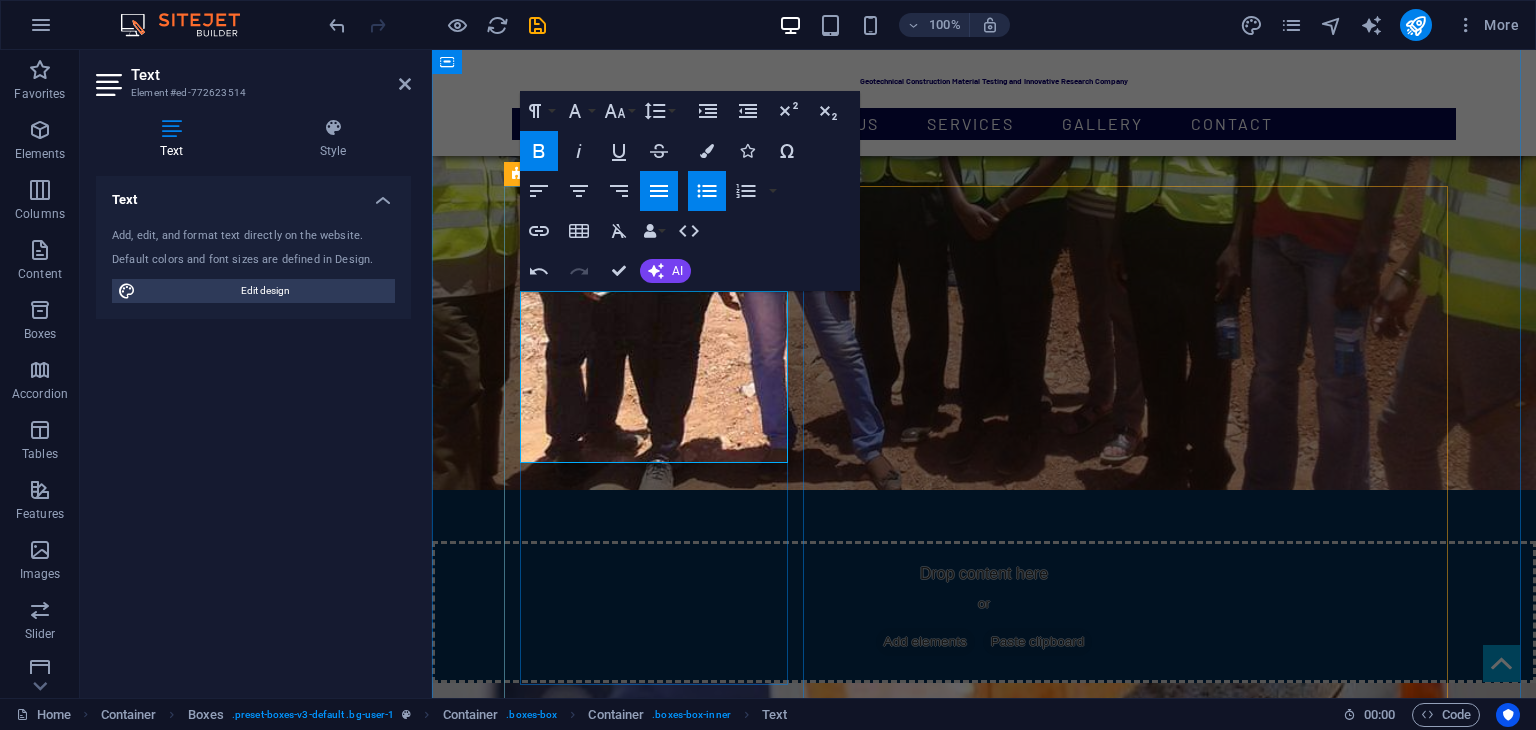 type 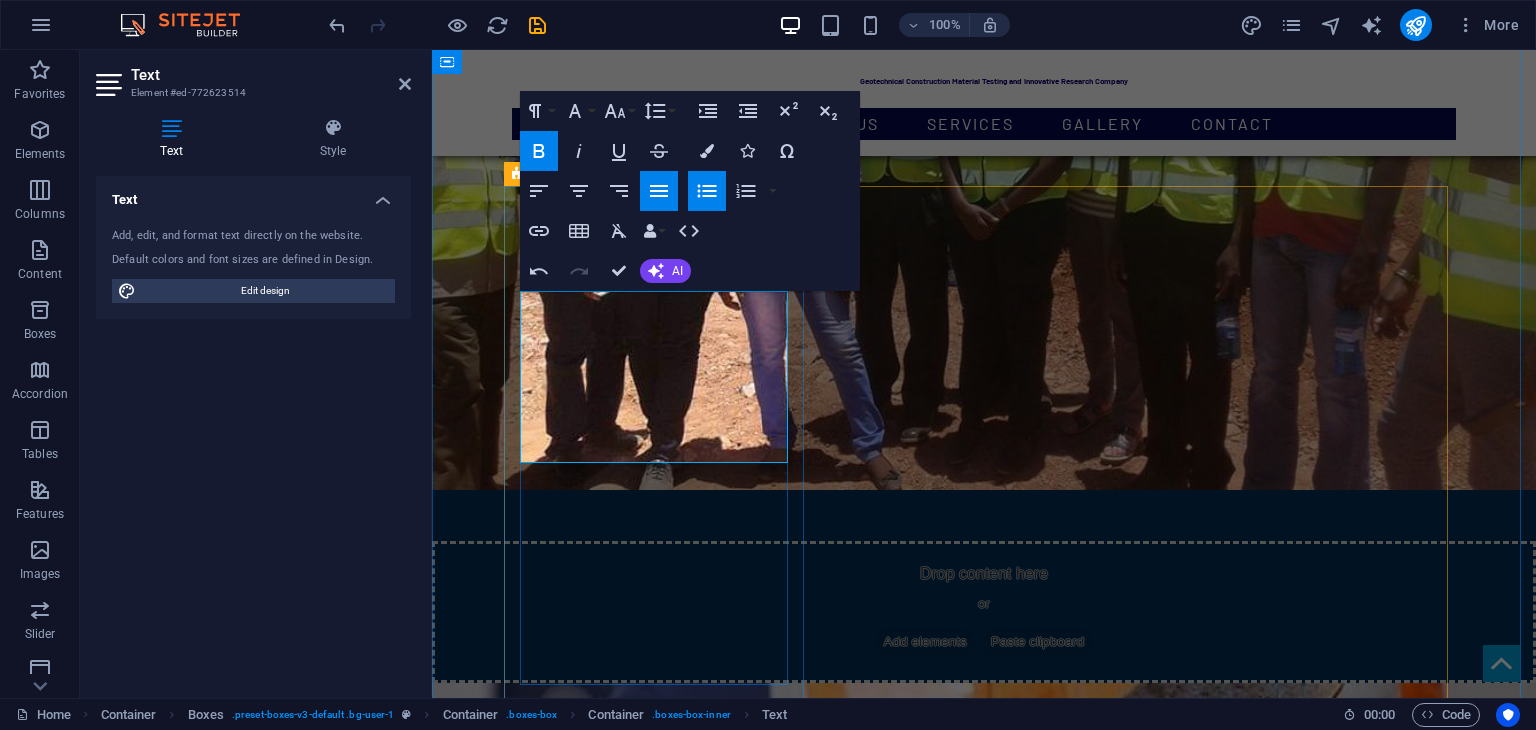 click on "Mapping field profiling" at bounding box center [614, 2495] 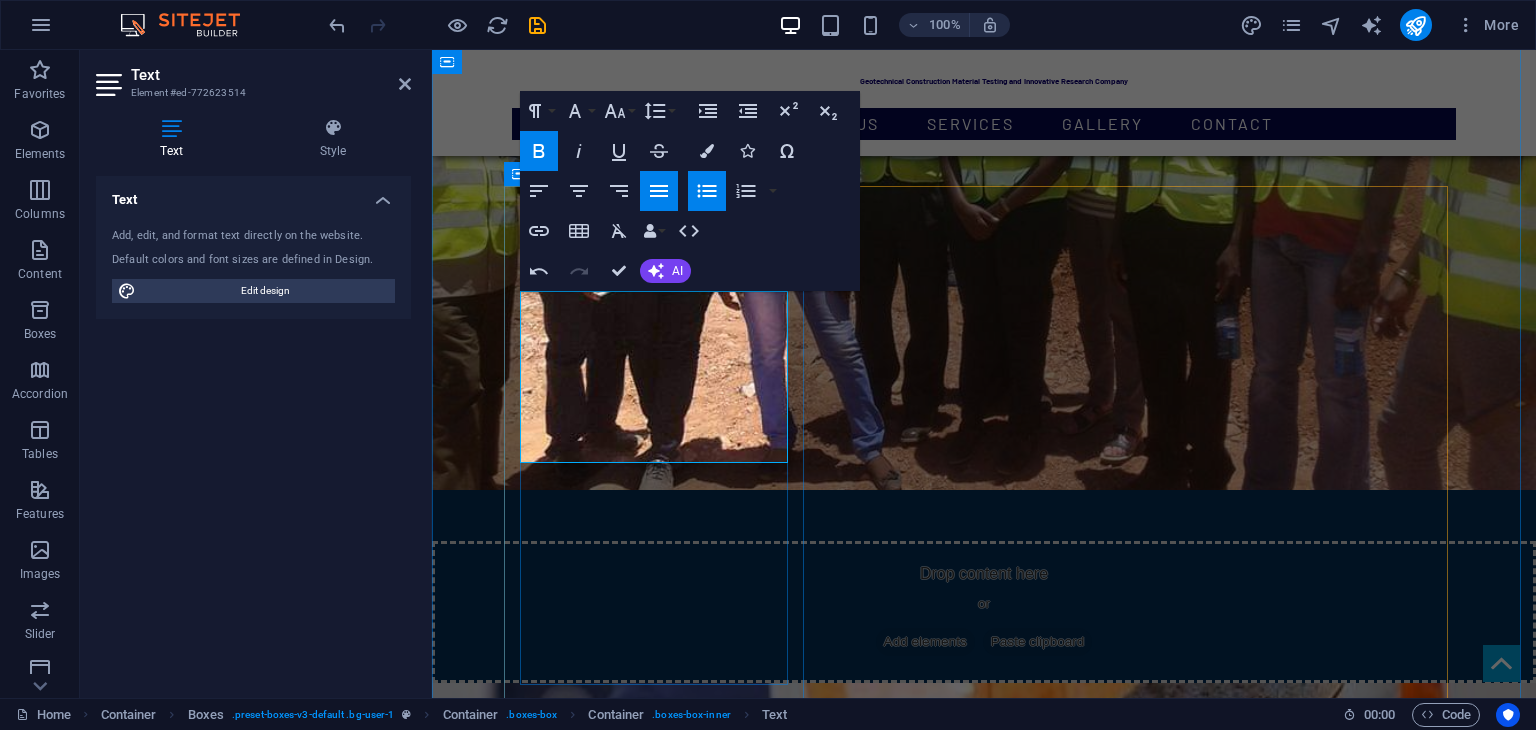 click on "Mapping and  field profiling" at bounding box center (670, 2496) 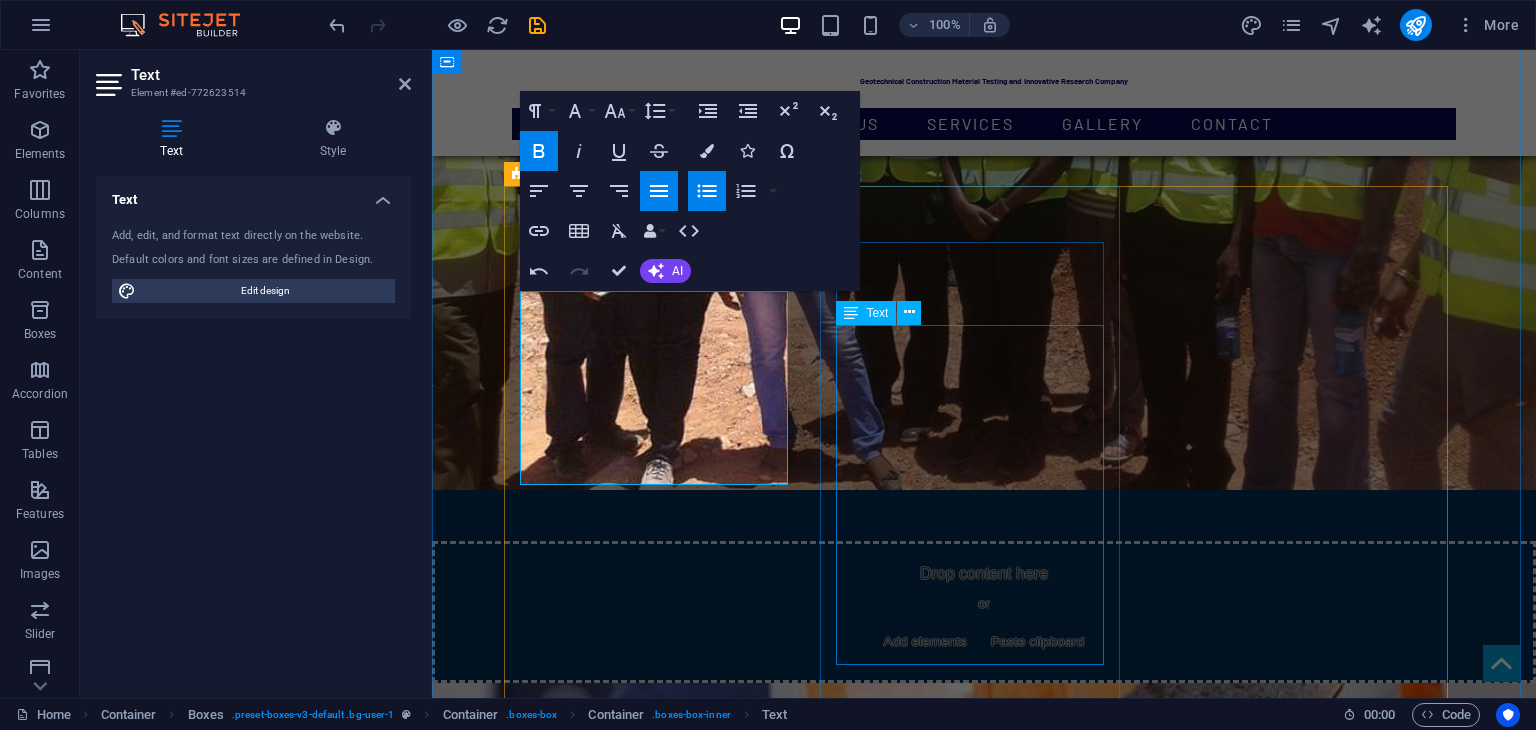 click on "Cement: Setting time, fitness, specific gravity Aggregates: Grading, ACV, Soundness, Abrasion, Crushing value. Cement: Lime Contact,  Setting time, fitness and specific gravity Concrete: Mix design, Coring, Tensile Strength, Slump tests, Cubes Moulding Asphalt: Marshall Stability Tensile testing, compression testing, creep testing, triaxial testing, wheel tracking of bituminous materials, fracture toughness testing, fatique crack growth, S-N testing and hardness testing." at bounding box center [662, 3096] 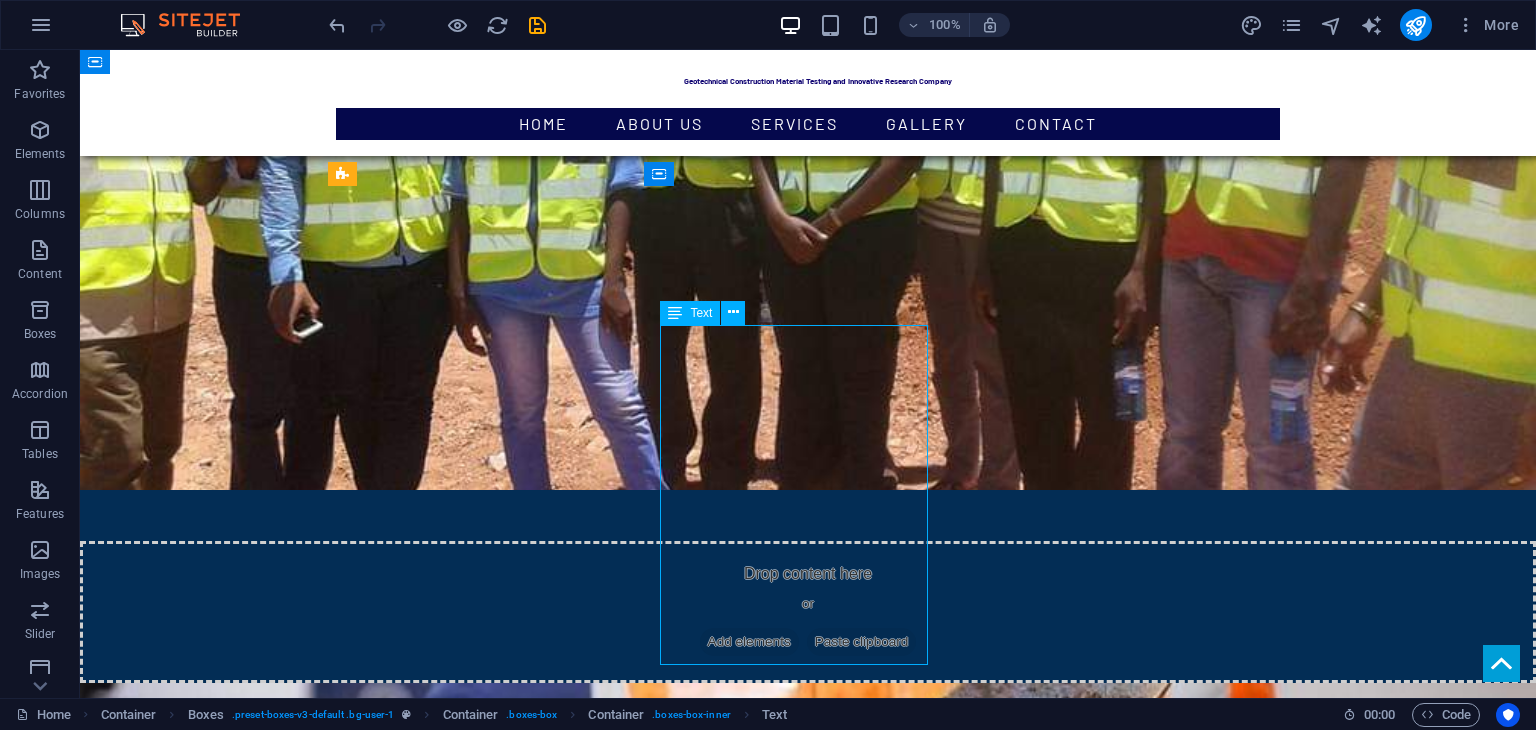 click on "Cement: Setting time, fitness, specific gravity Aggregates: Grading, ACV, Soundness, Abrasion, Crushing value. Cement: Lime Contact,  Setting time, fitness and specific gravity Concrete: Mix design, Coring, Tensile Strength, Slump tests, Cubes Moulding Asphalt: Marshall Stability Tensile testing, compression testing, creep testing, triaxial testing, wheel tracking of bituminous materials, fracture toughness testing, fatique crack growth, S-N testing and hardness testing." at bounding box center (486, 3096) 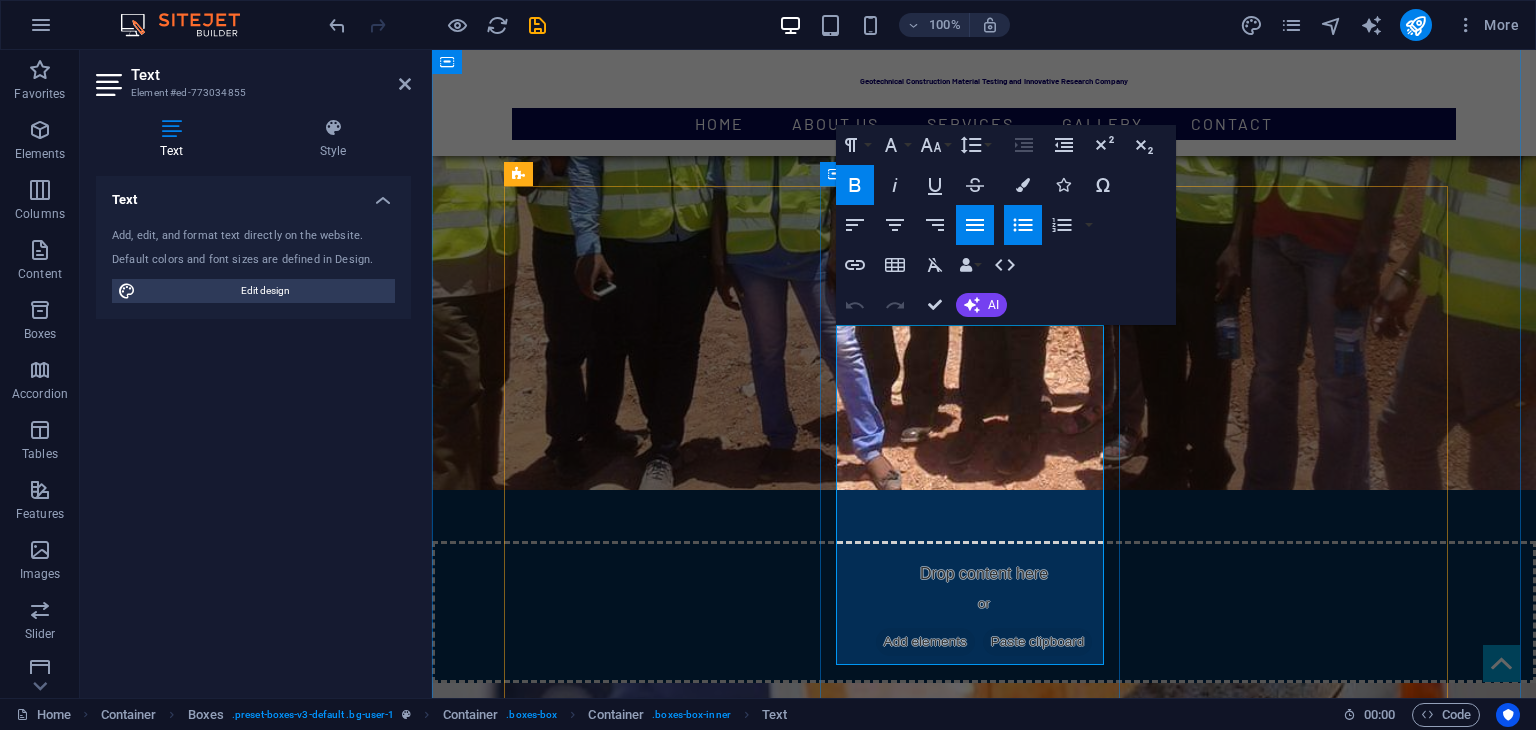 drag, startPoint x: 853, startPoint y: 437, endPoint x: 909, endPoint y: 436, distance: 56.008926 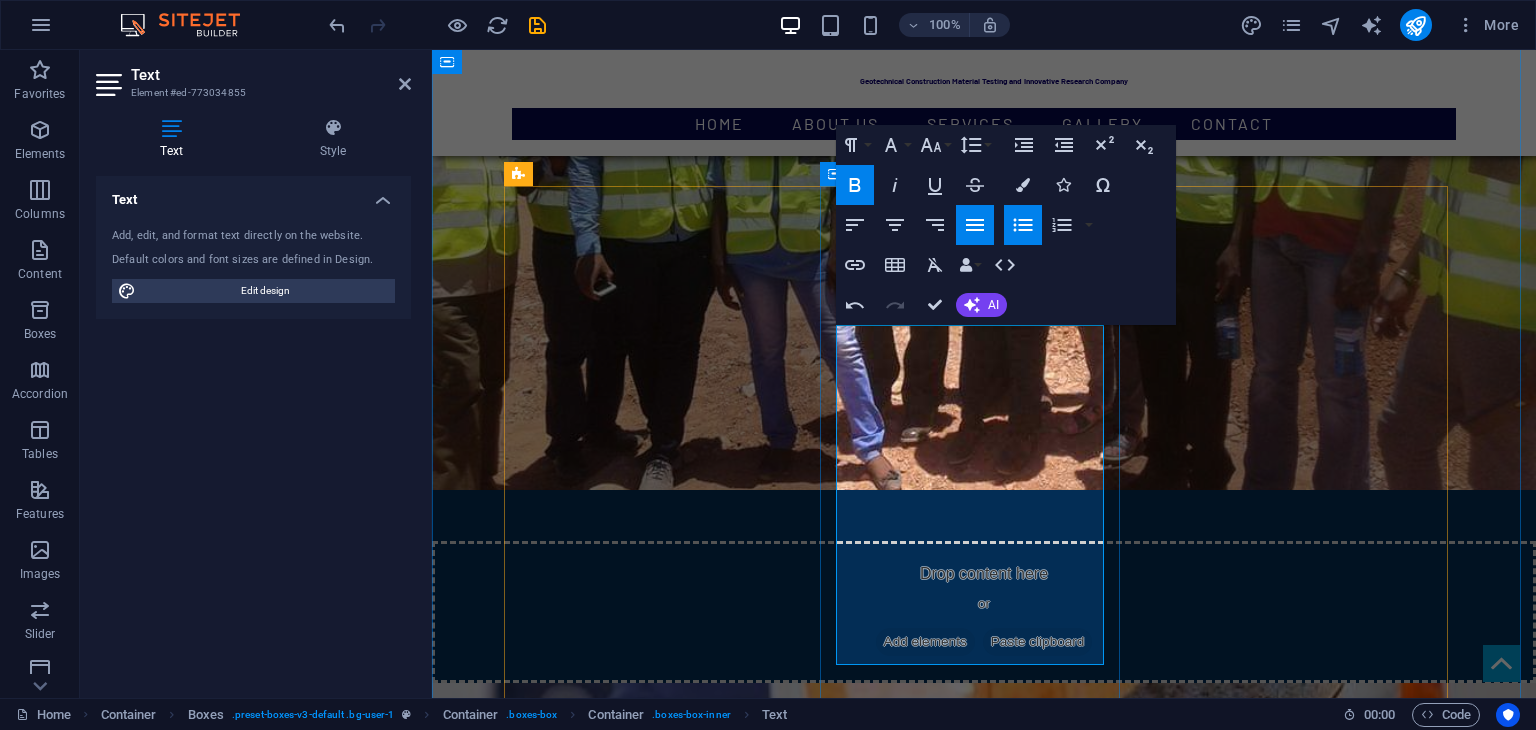 drag, startPoint x: 856, startPoint y: 429, endPoint x: 916, endPoint y: 440, distance: 61 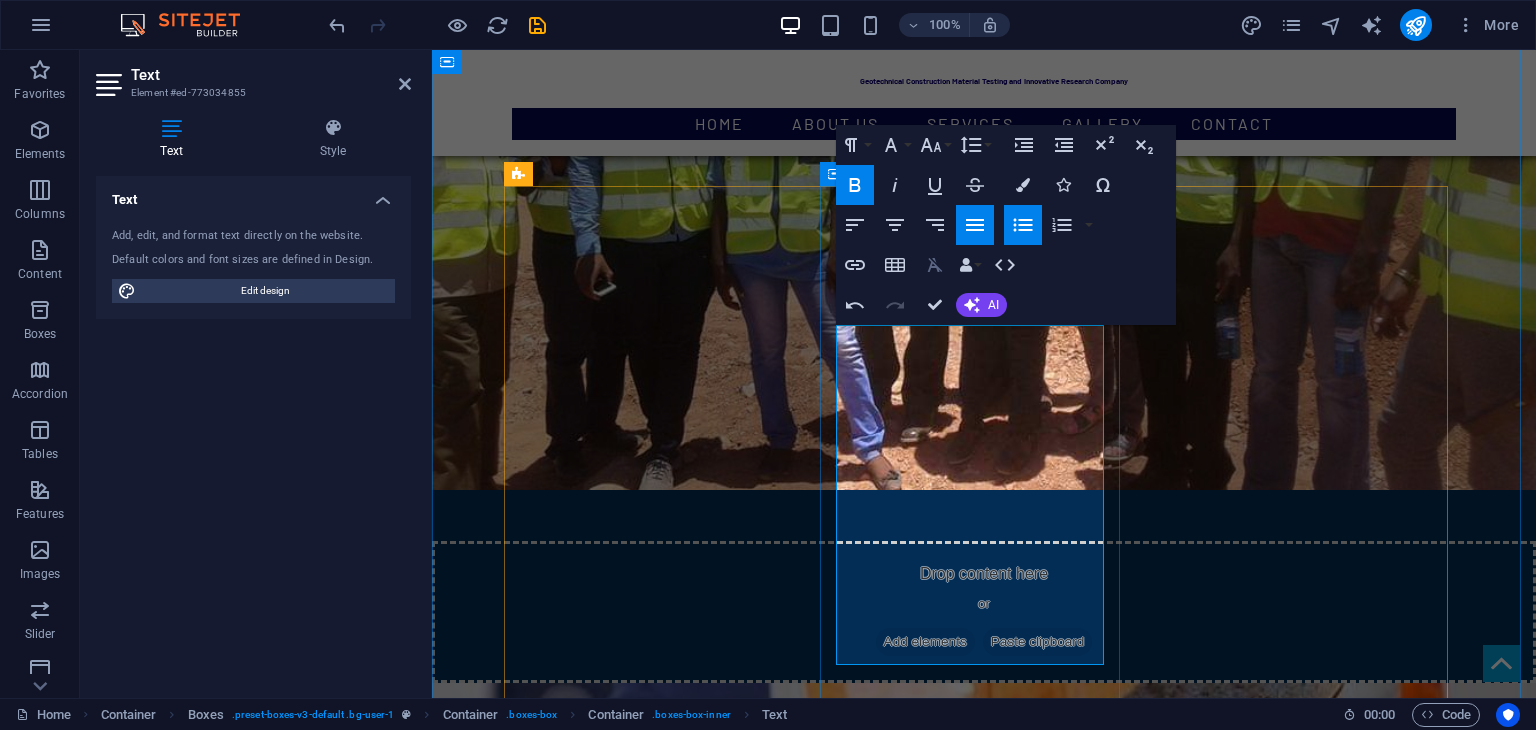 type 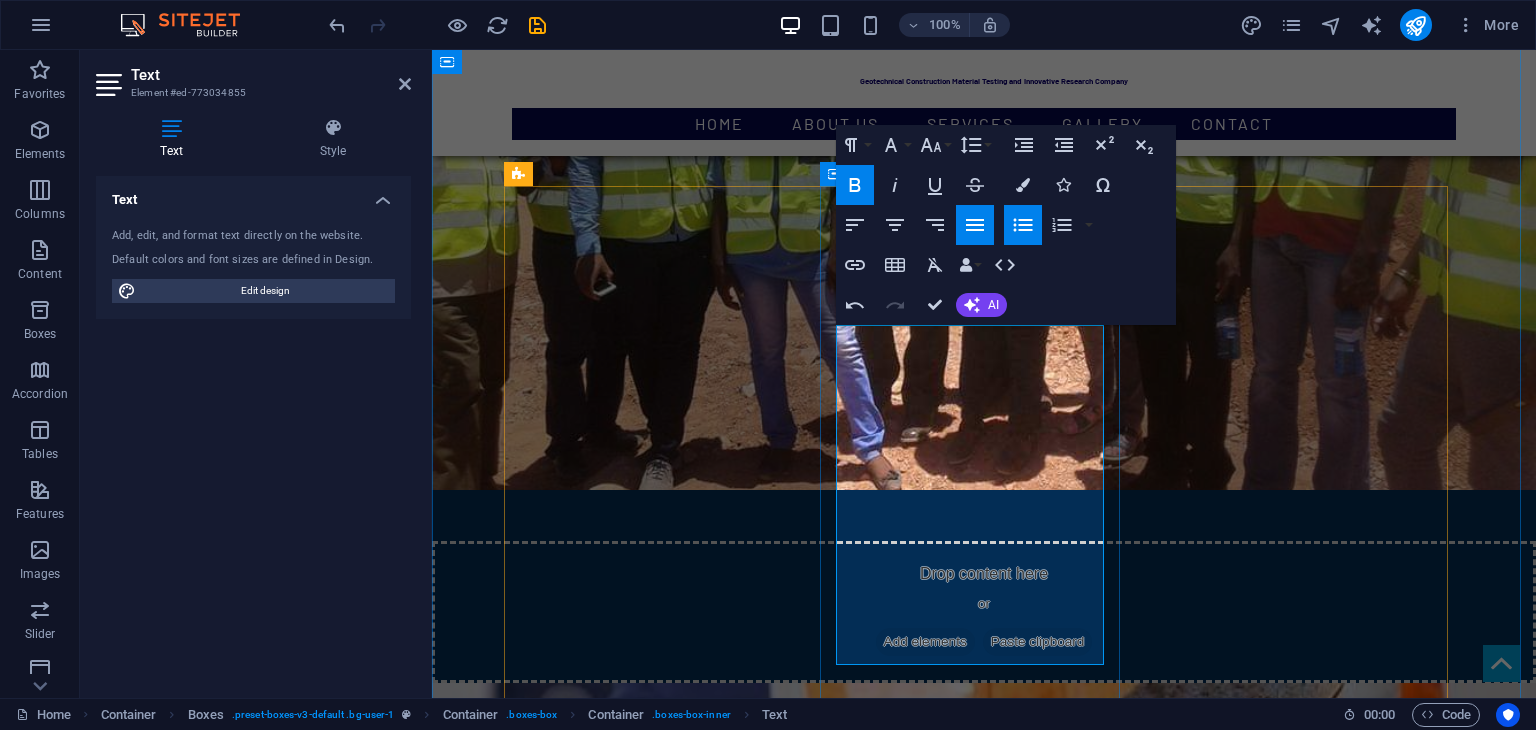 click on "Cement: Setting time, fitness, specific gravity" at bounding box center [670, 2938] 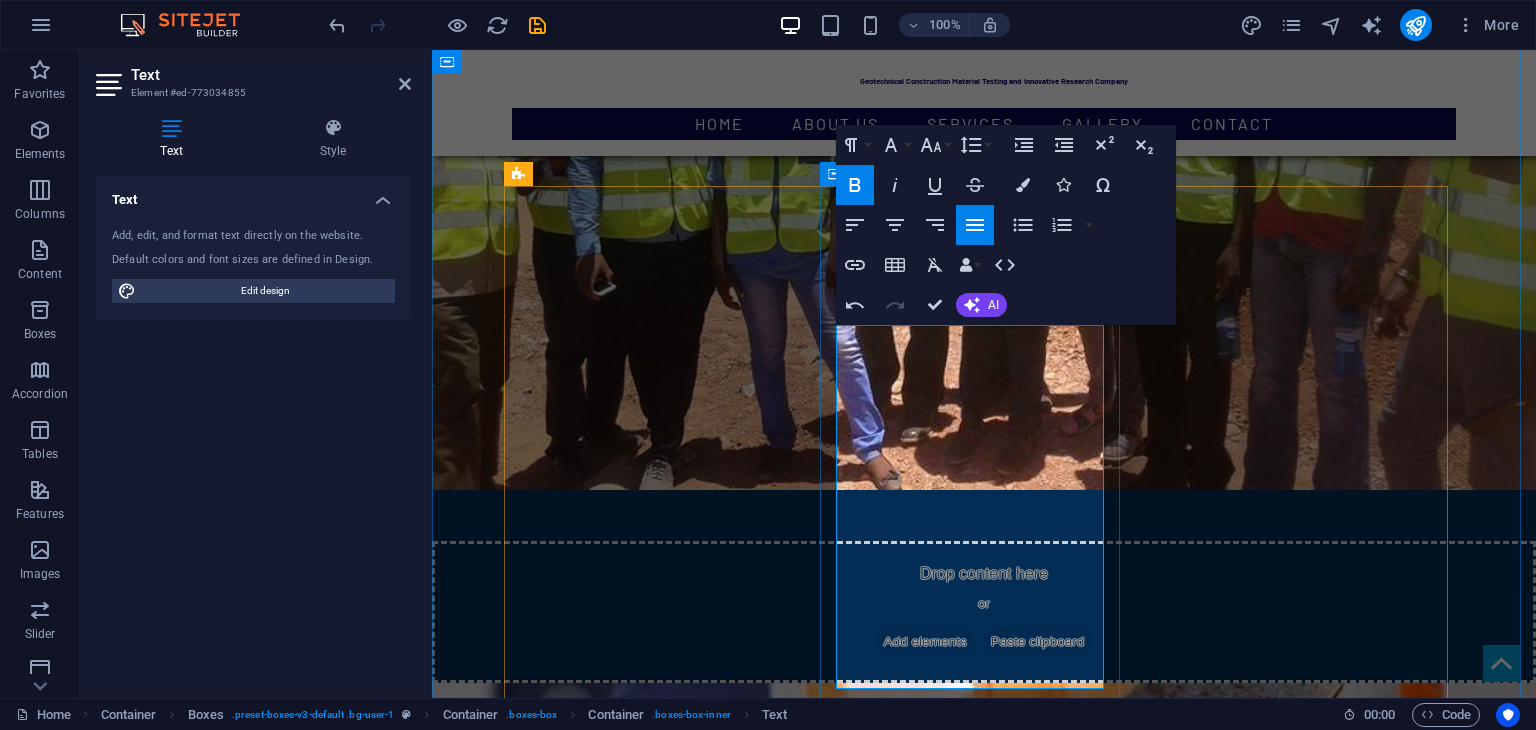 click on "Cement: Setting time, fitness, specific gravity, Lime Contact" at bounding box center [670, 2950] 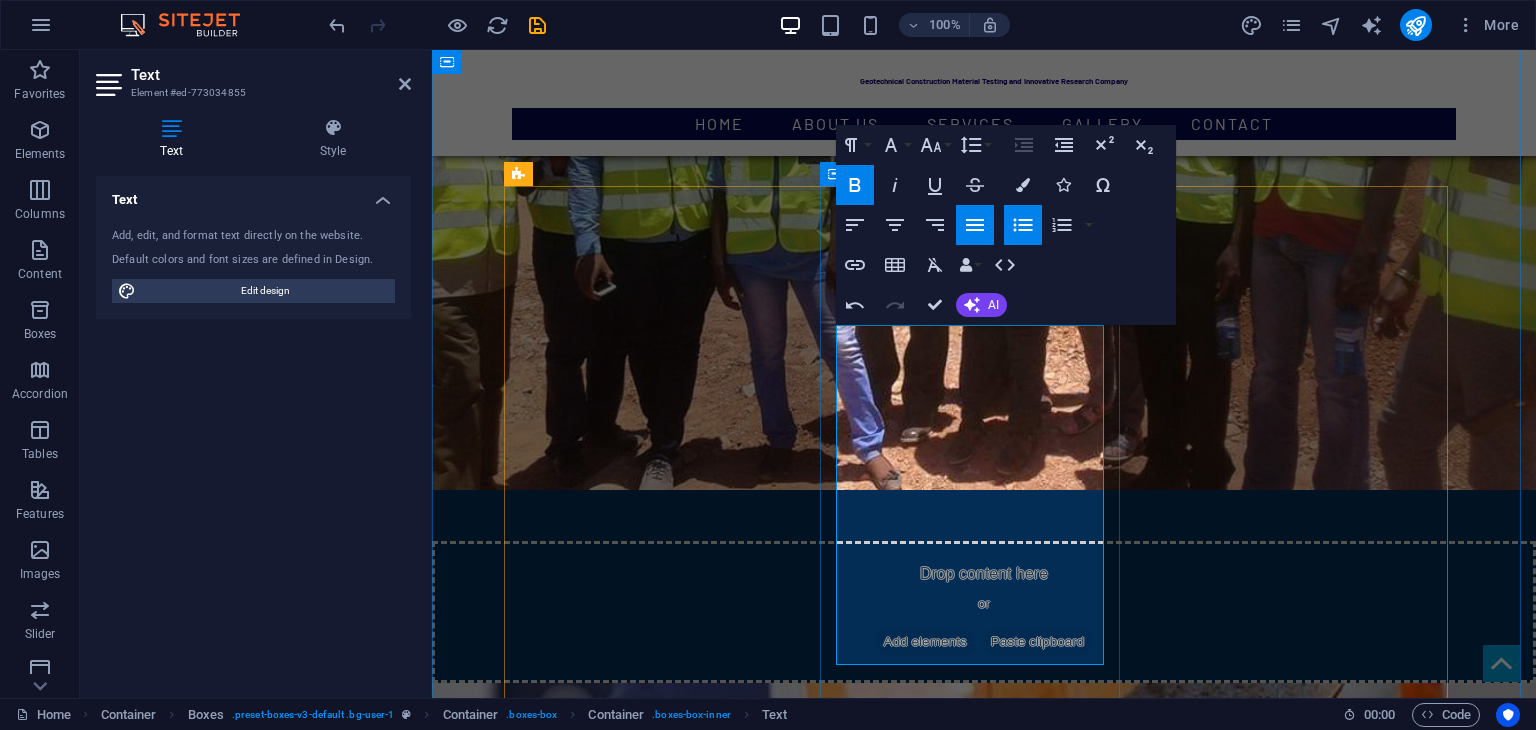 drag, startPoint x: 907, startPoint y: 458, endPoint x: 840, endPoint y: 431, distance: 72.235725 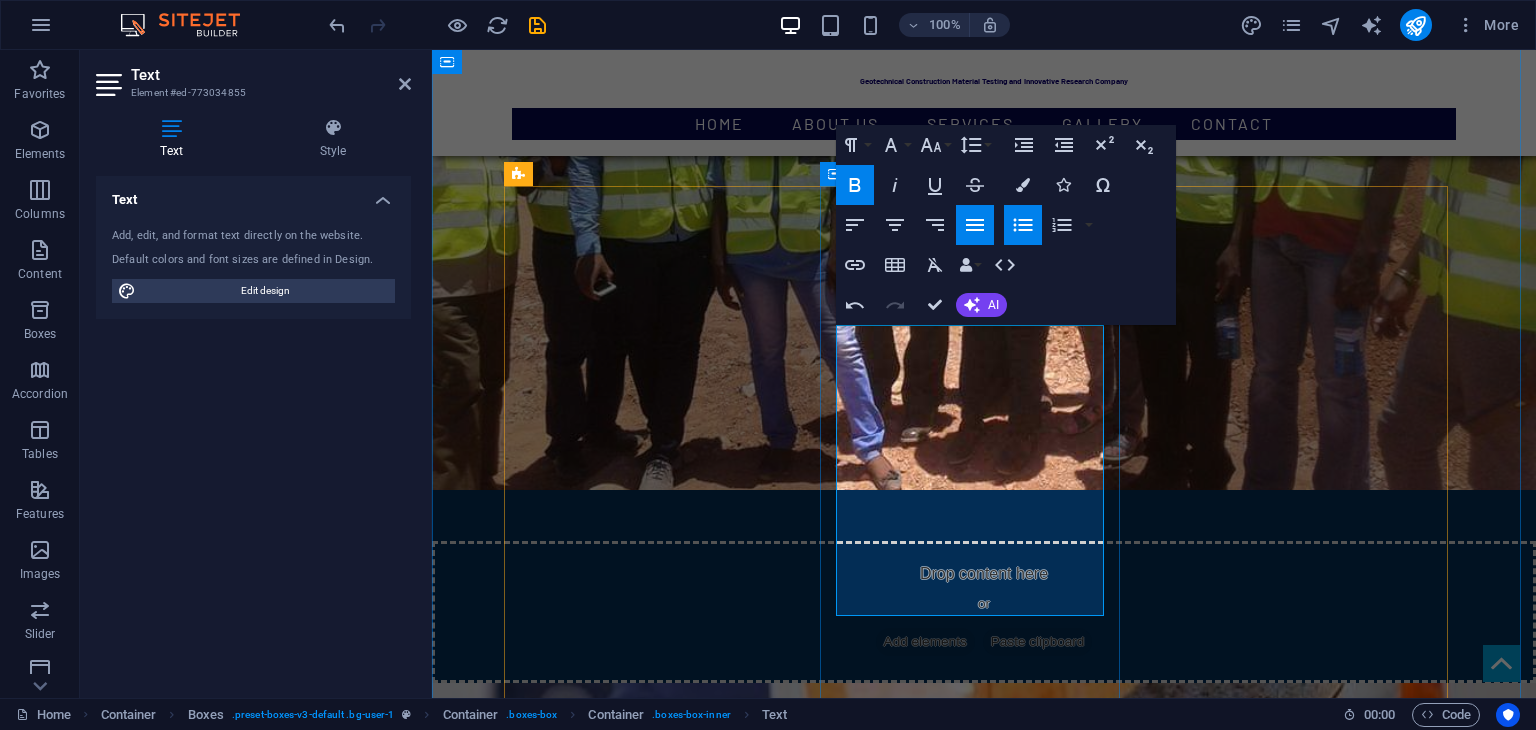 drag, startPoint x: 920, startPoint y: 342, endPoint x: 990, endPoint y: 361, distance: 72.53275 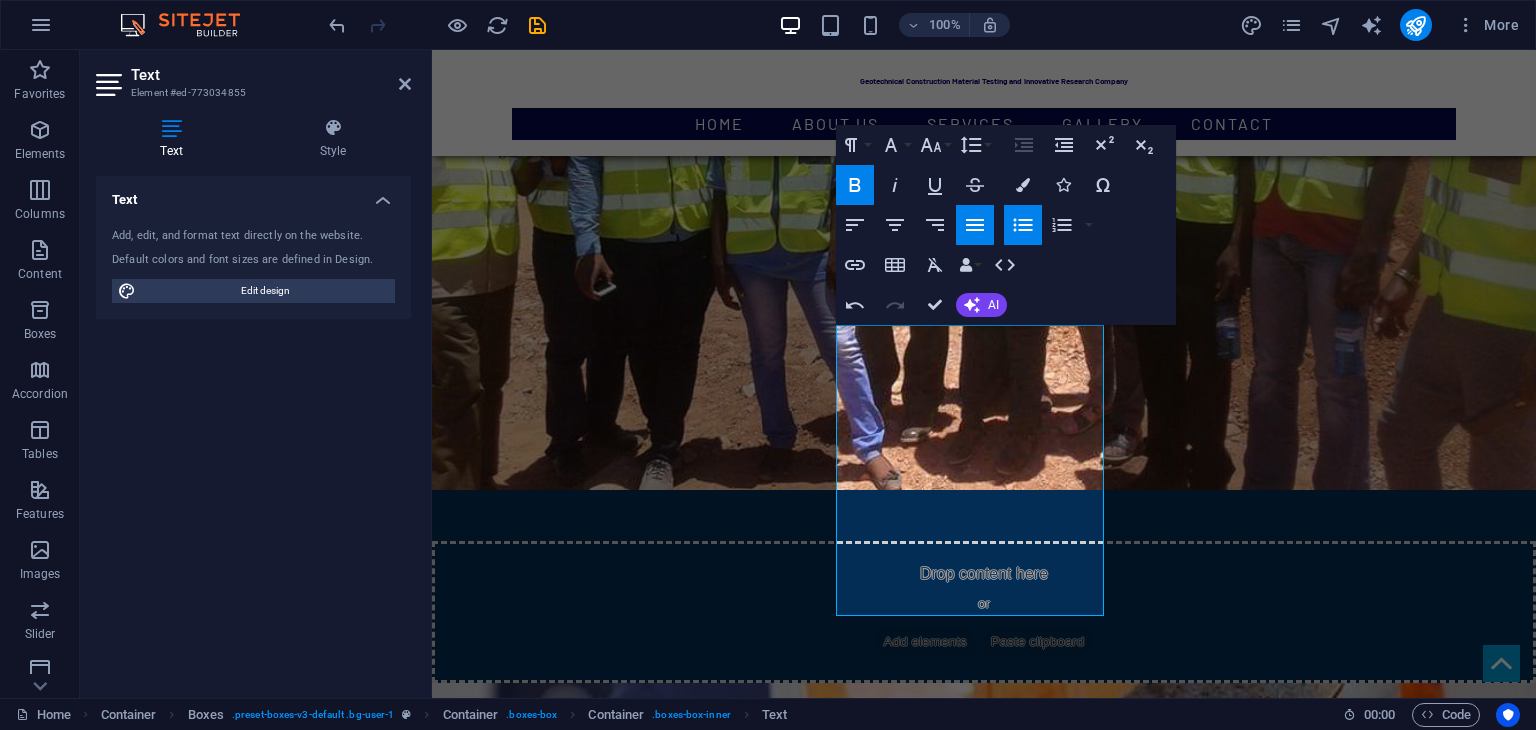 click 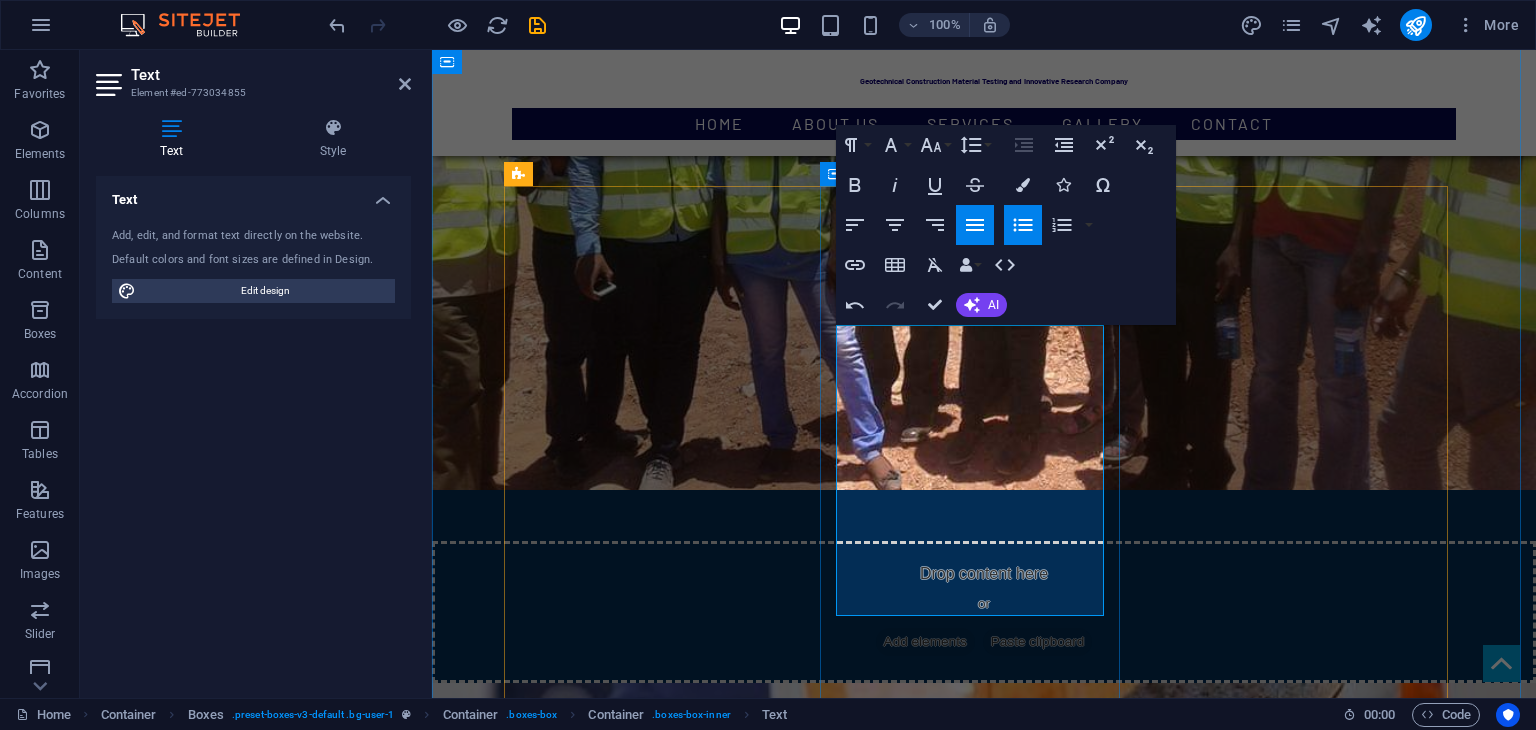 click on "Cement:  Setting time, fitness, specific gravity,  Lime Contact" at bounding box center [670, 2938] 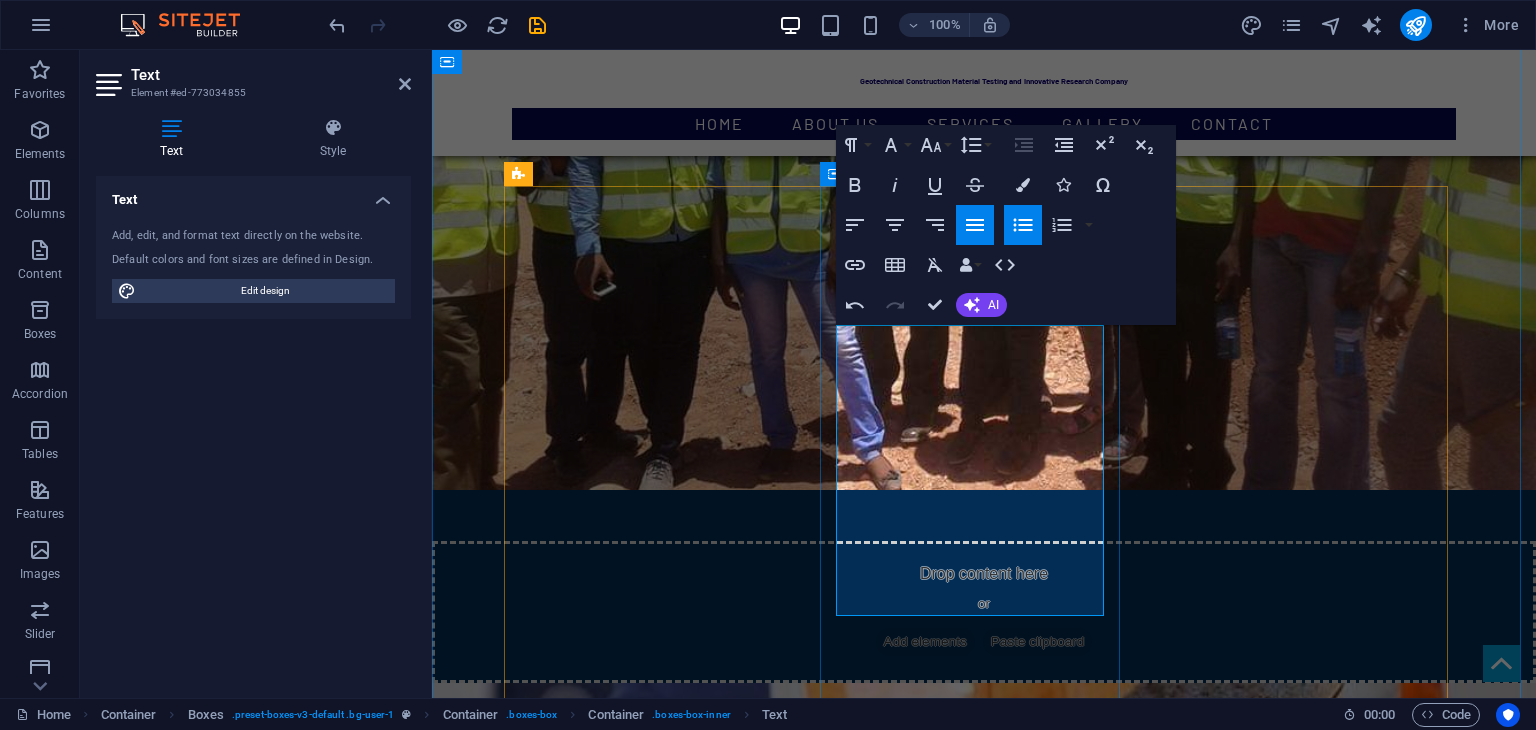 drag, startPoint x: 988, startPoint y: 361, endPoint x: 911, endPoint y: 341, distance: 79.555016 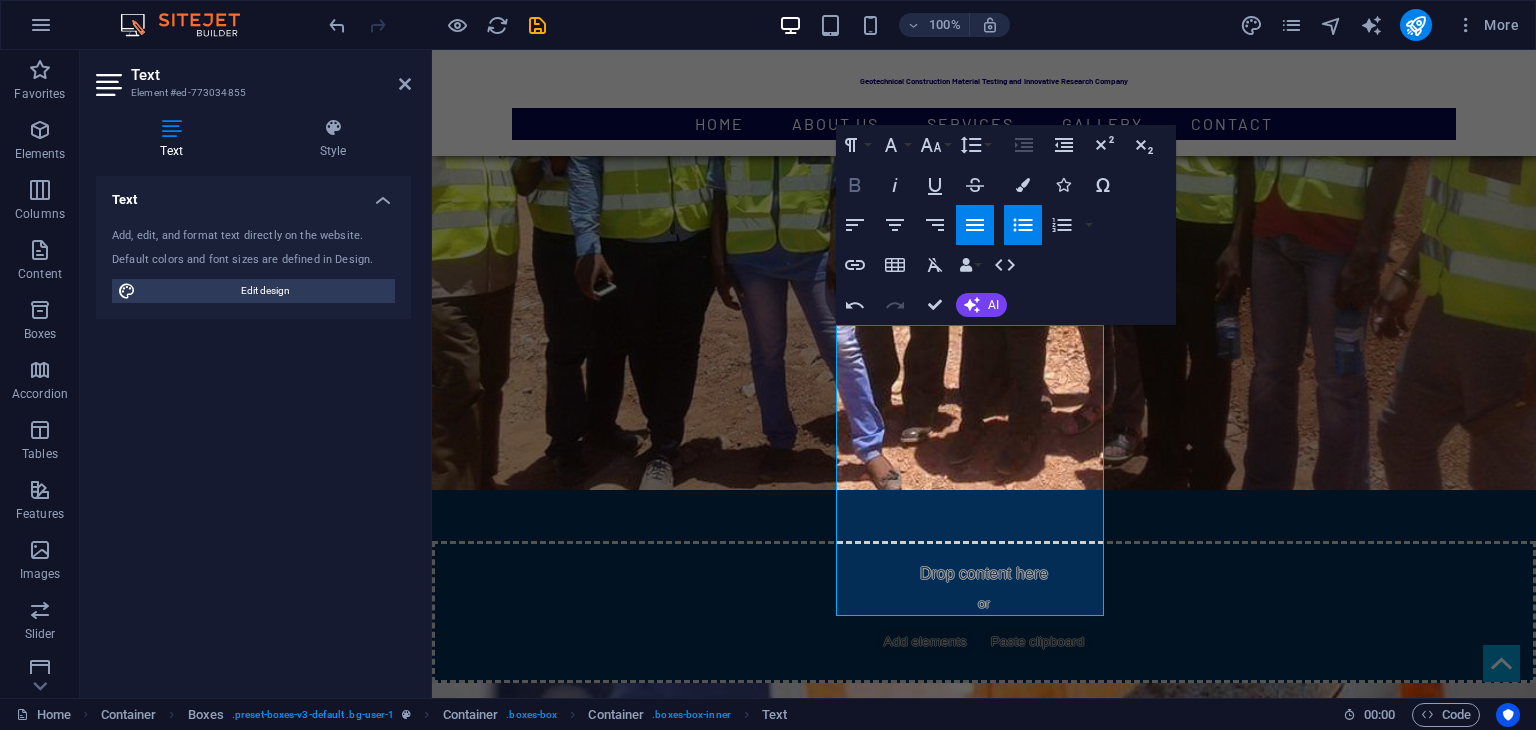 click 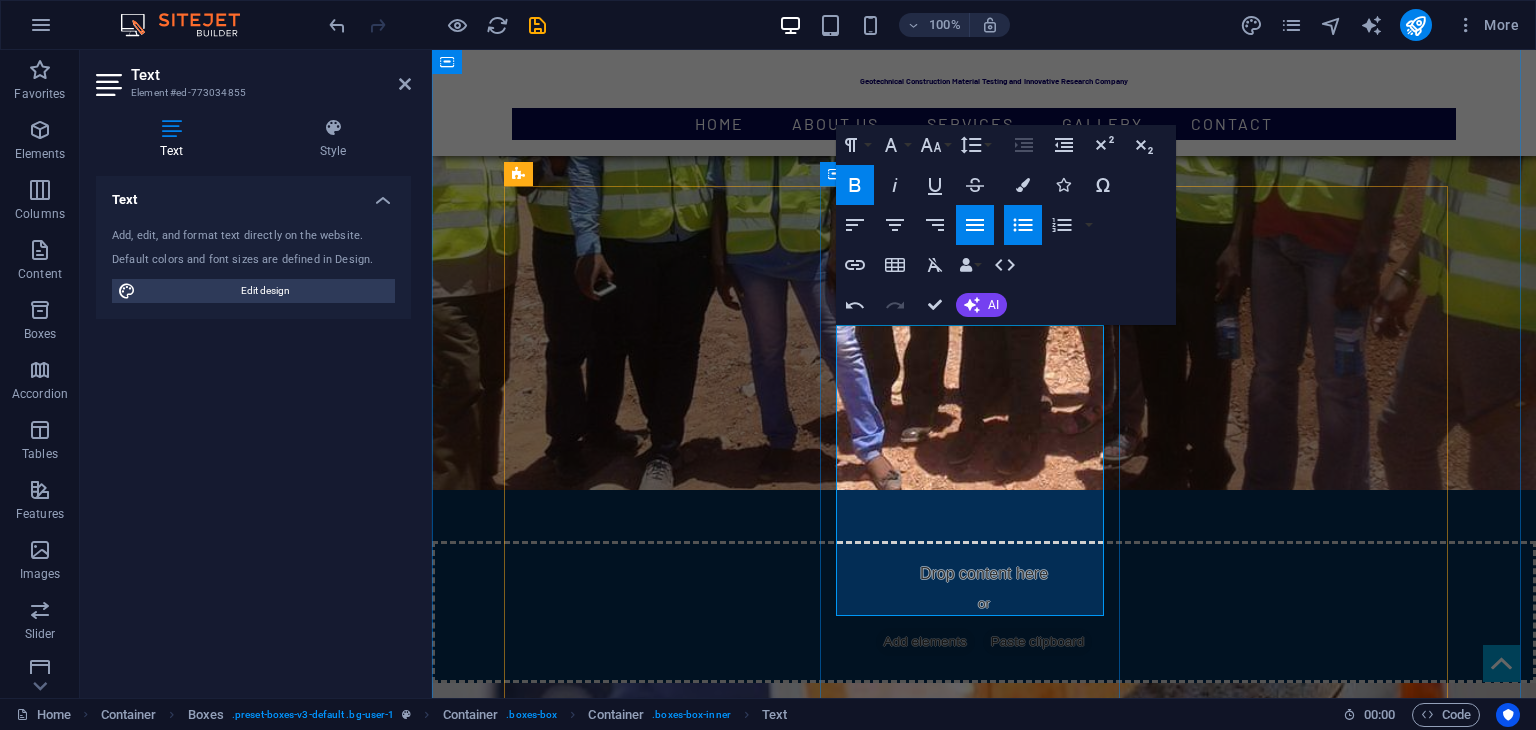 click on "Aggregates: Grading, ACV, Soundness, Abrasion, Crushing value." at bounding box center (670, 2987) 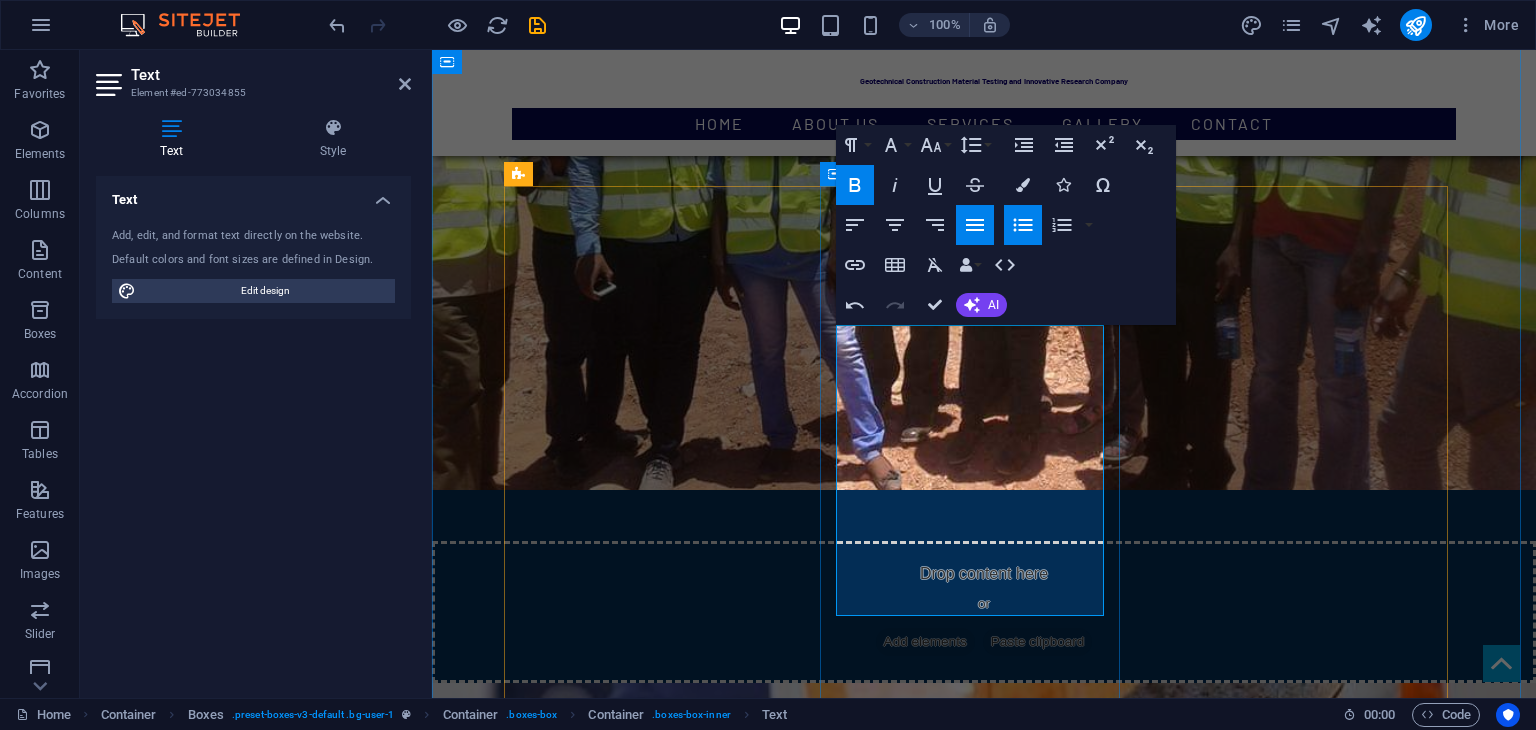 click on "Aggregates: Grading, ACV, Soundness, Abrasion, Crushing value." at bounding box center (670, 2987) 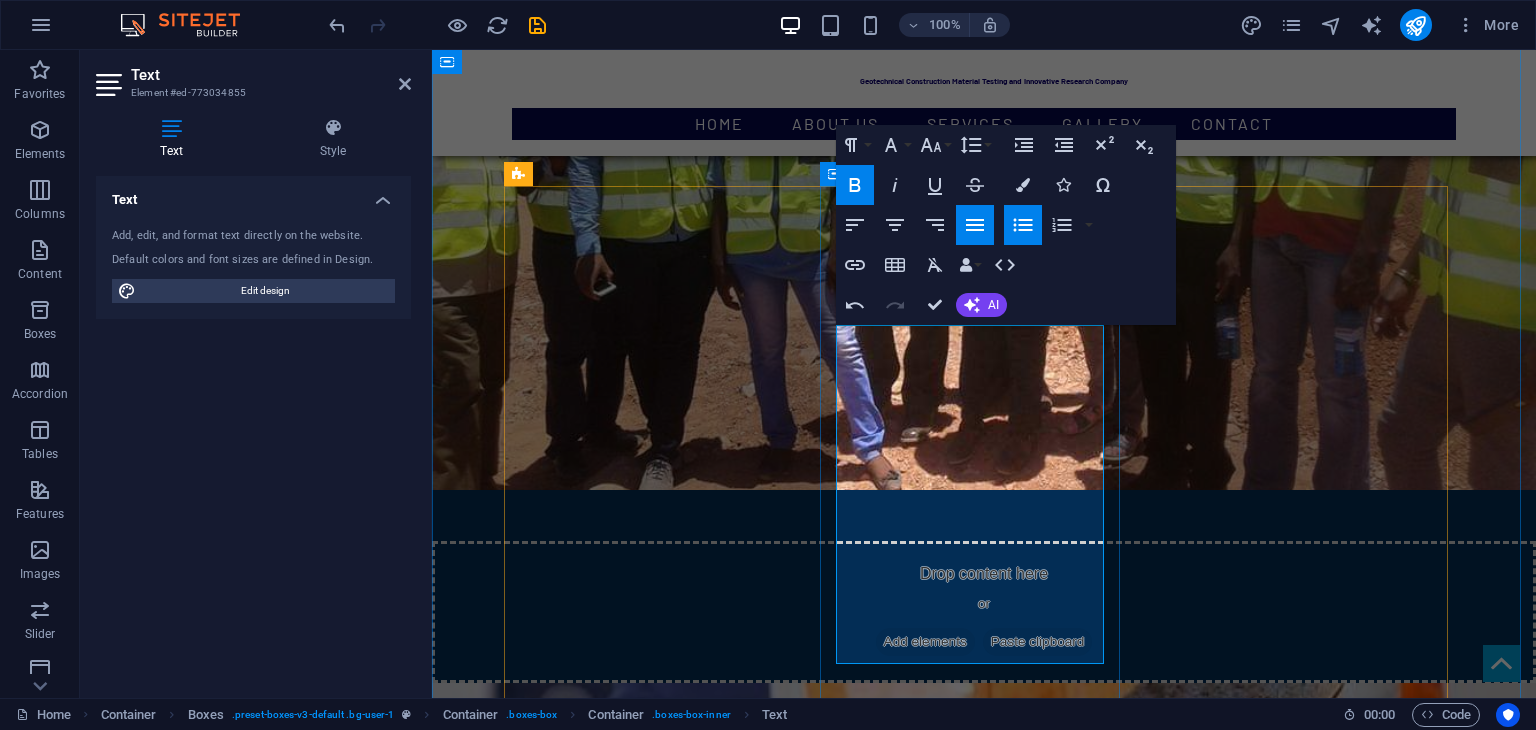 click on "Aggregates: Grading, ACV, Soundness, Abrasion, Crushing value, flakiness and elongation, Reidel & Weber, Fineness Modulus, Average LEast Dimension" at bounding box center (670, 3012) 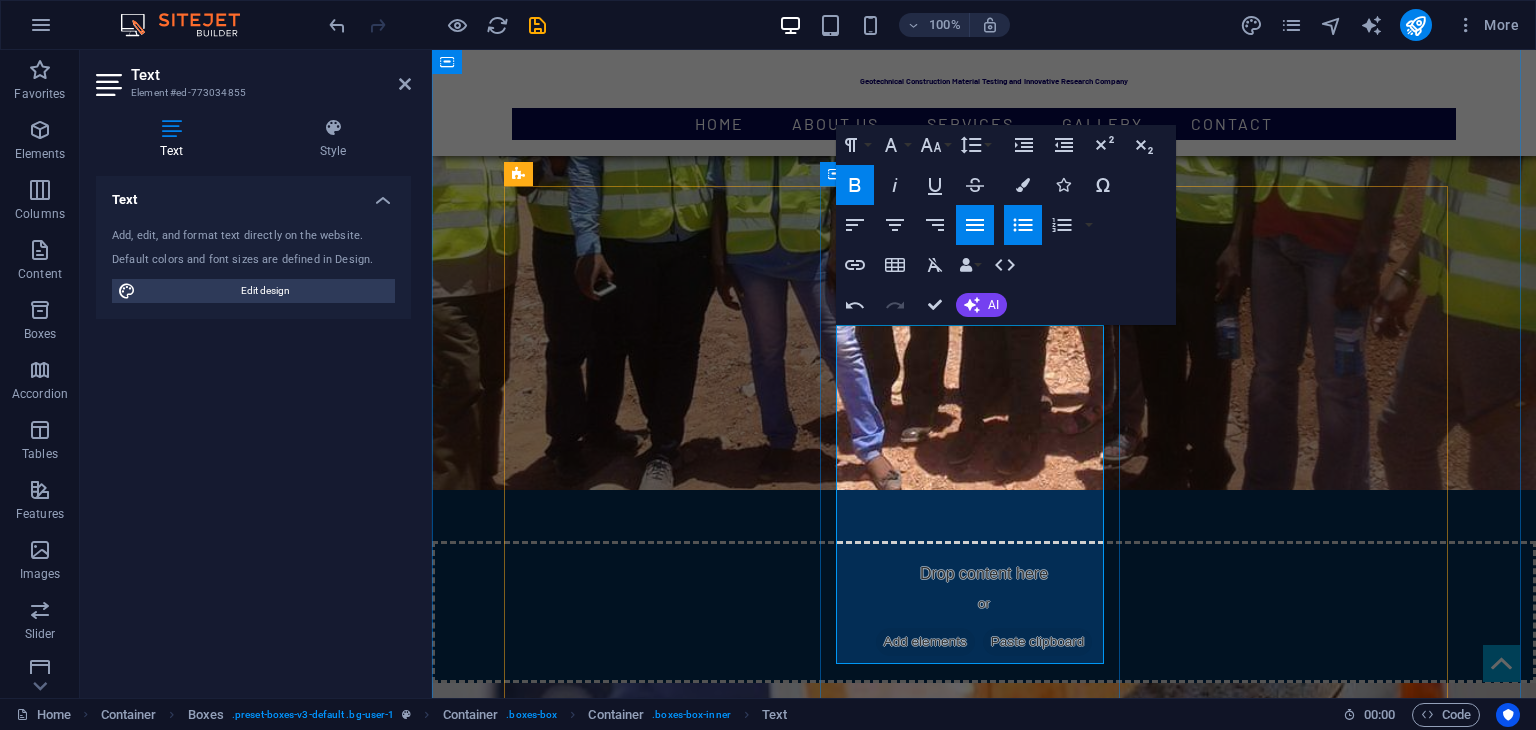 click on "Aggregates: Grading, ACV, Soundness, Abrasion, Crushing value, flakiness and elongation, Reidel & Weber, Fineness Modulus, Average Least Dimension" at bounding box center (670, 3011) 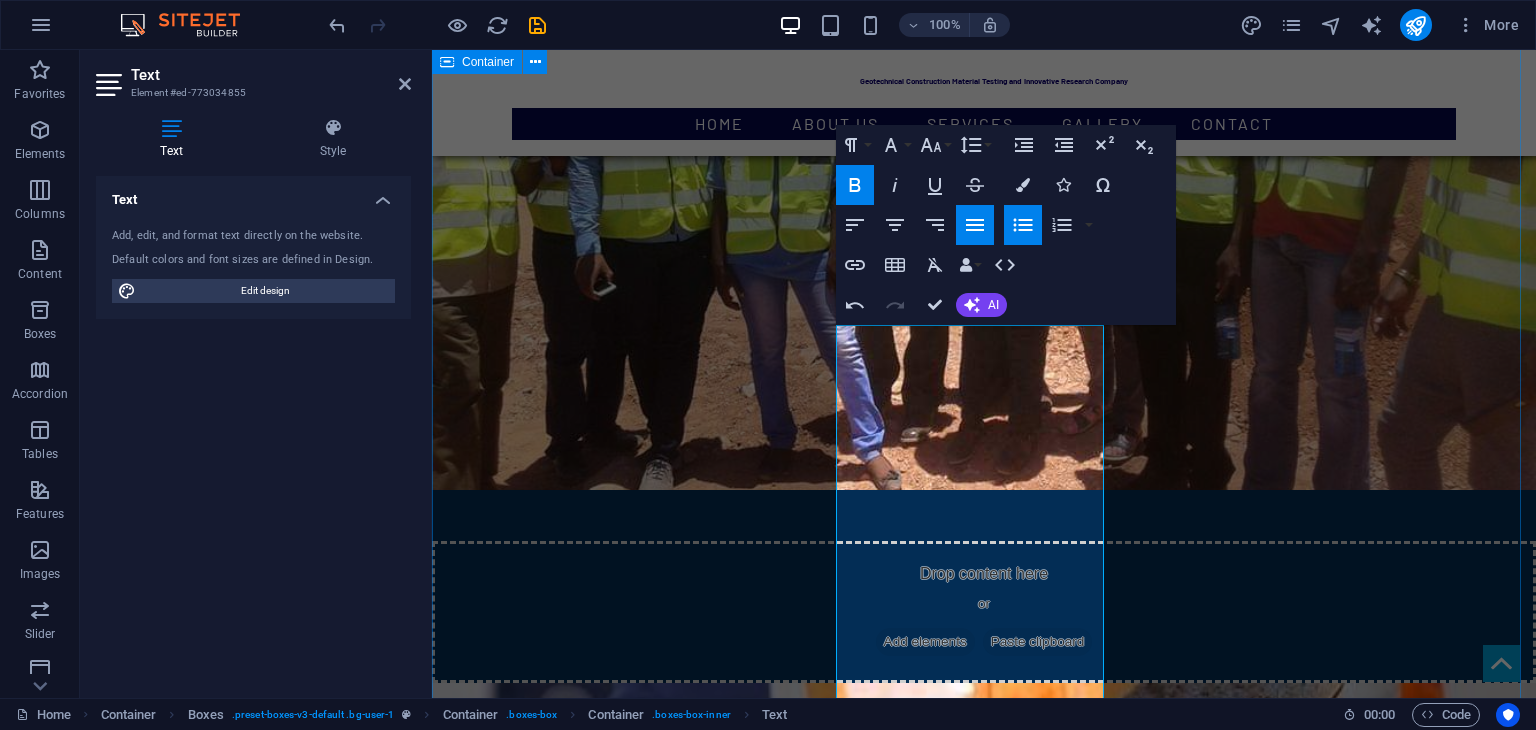 drag, startPoint x: 1490, startPoint y: 201, endPoint x: 1835, endPoint y: 225, distance: 345.83377 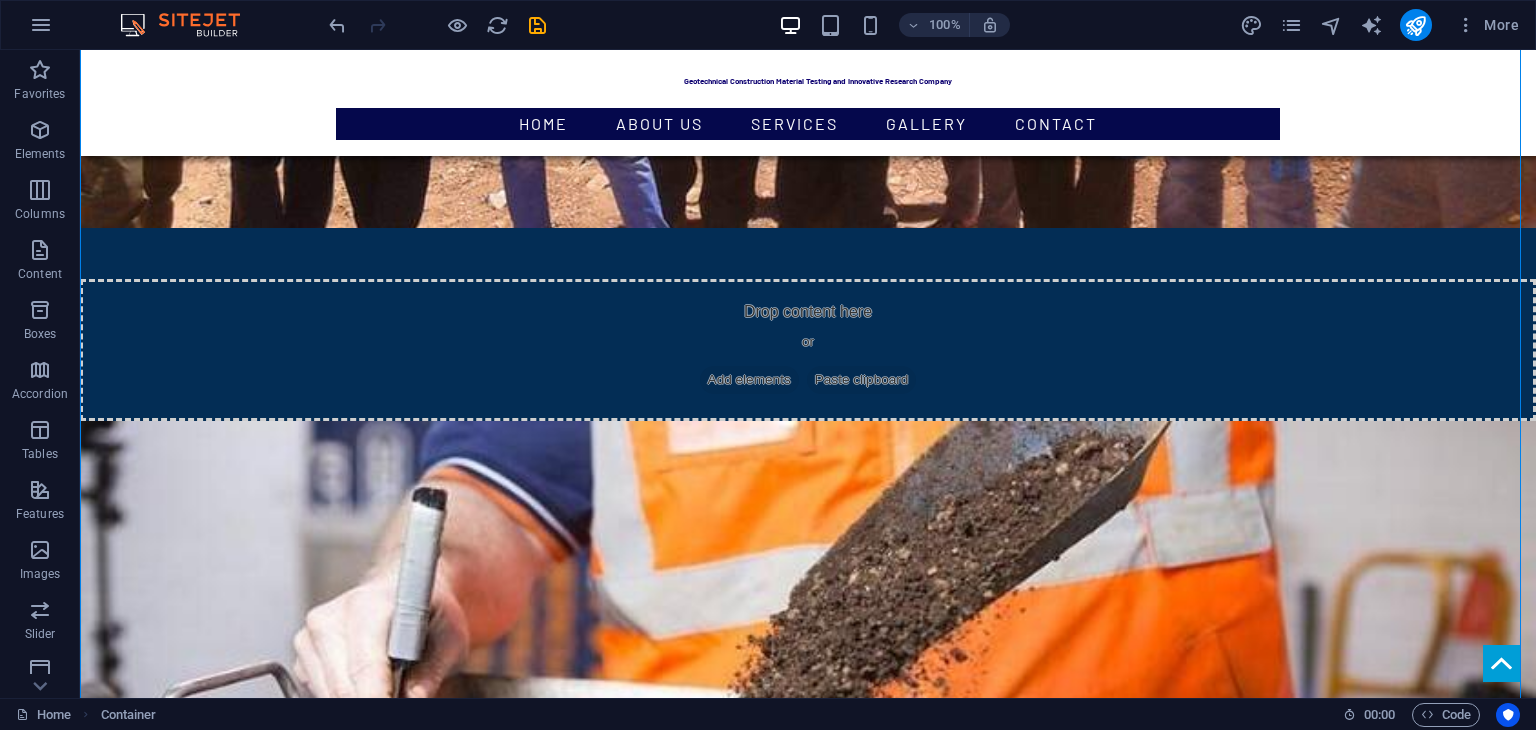 scroll, scrollTop: 1681, scrollLeft: 0, axis: vertical 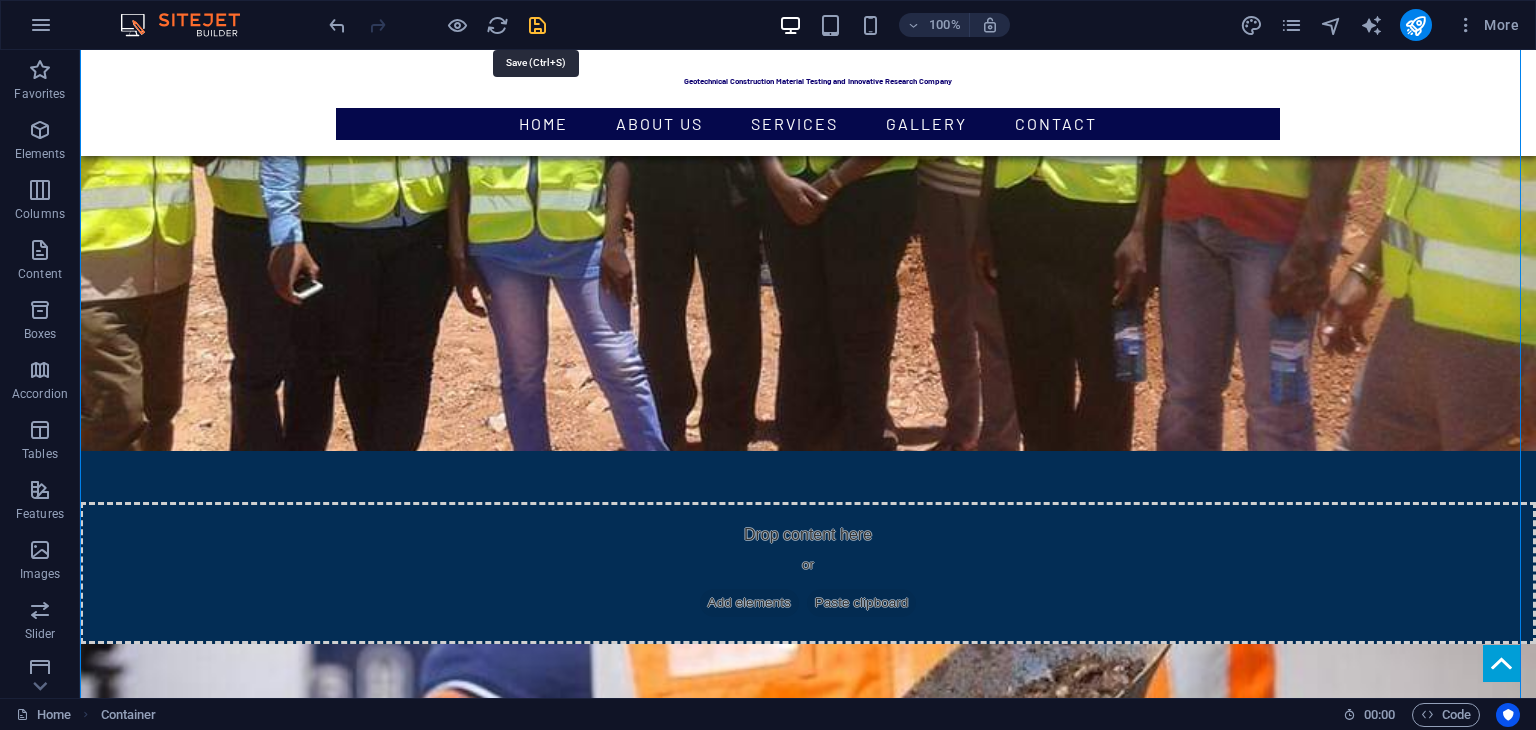 drag, startPoint x: 540, startPoint y: 20, endPoint x: 508, endPoint y: 0, distance: 37.735924 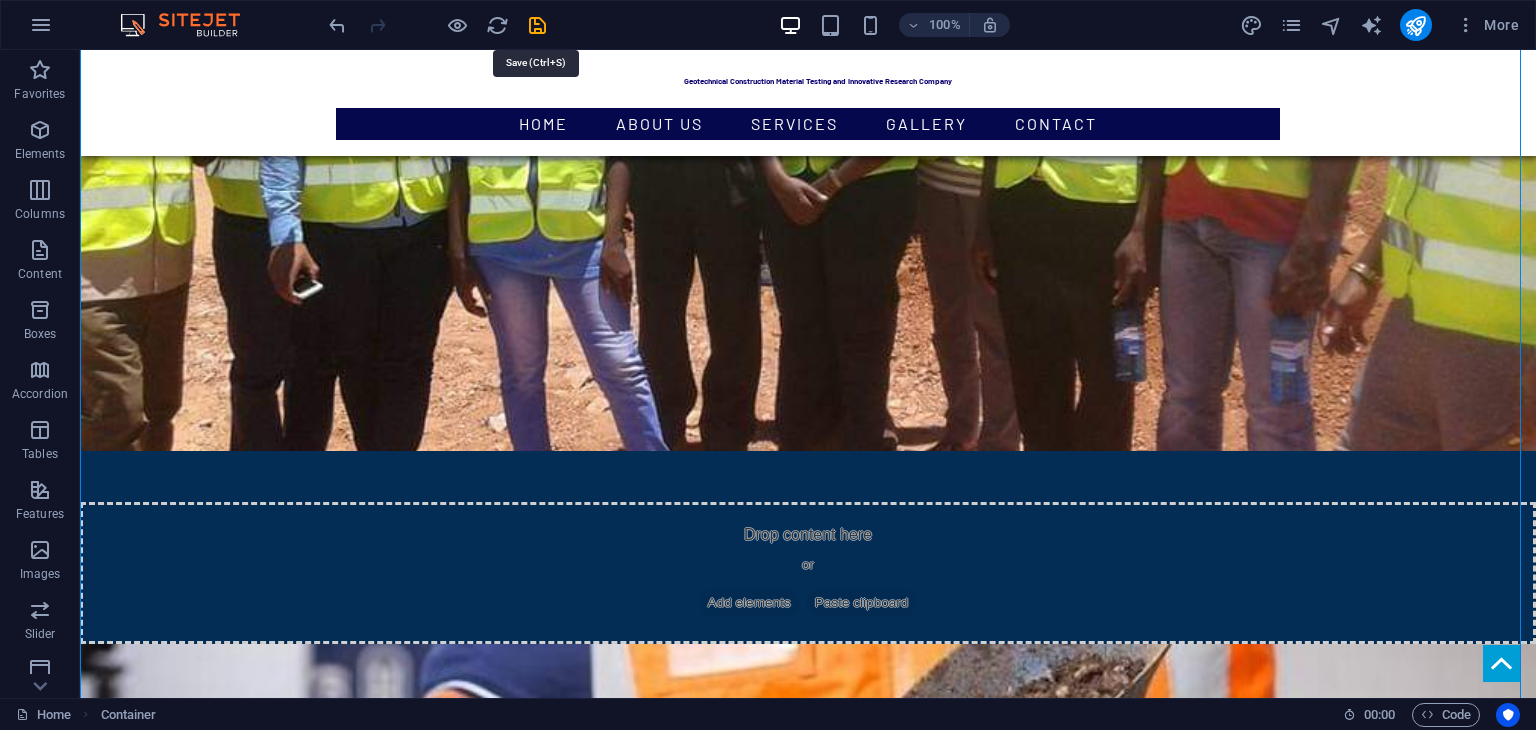 click at bounding box center (537, 25) 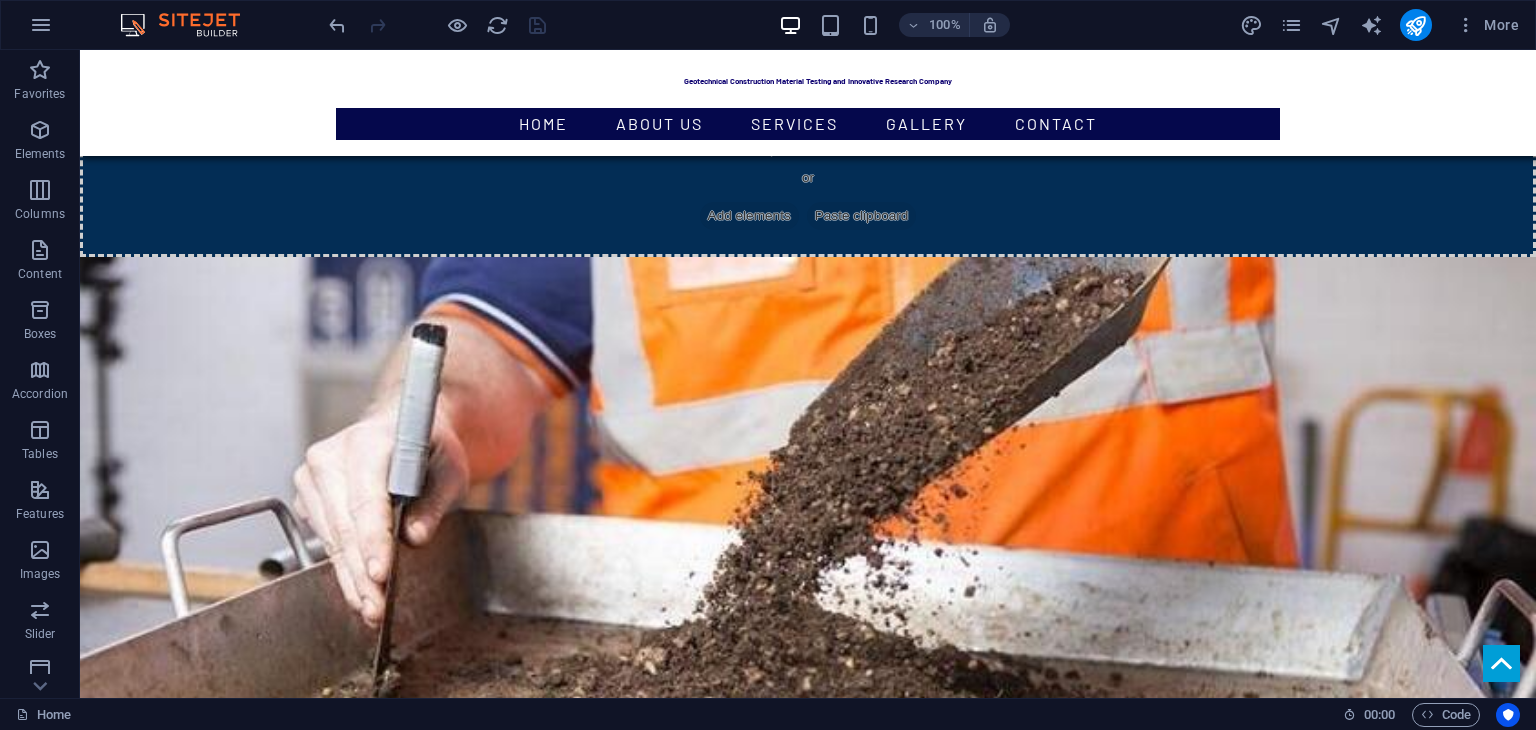 scroll, scrollTop: 2100, scrollLeft: 0, axis: vertical 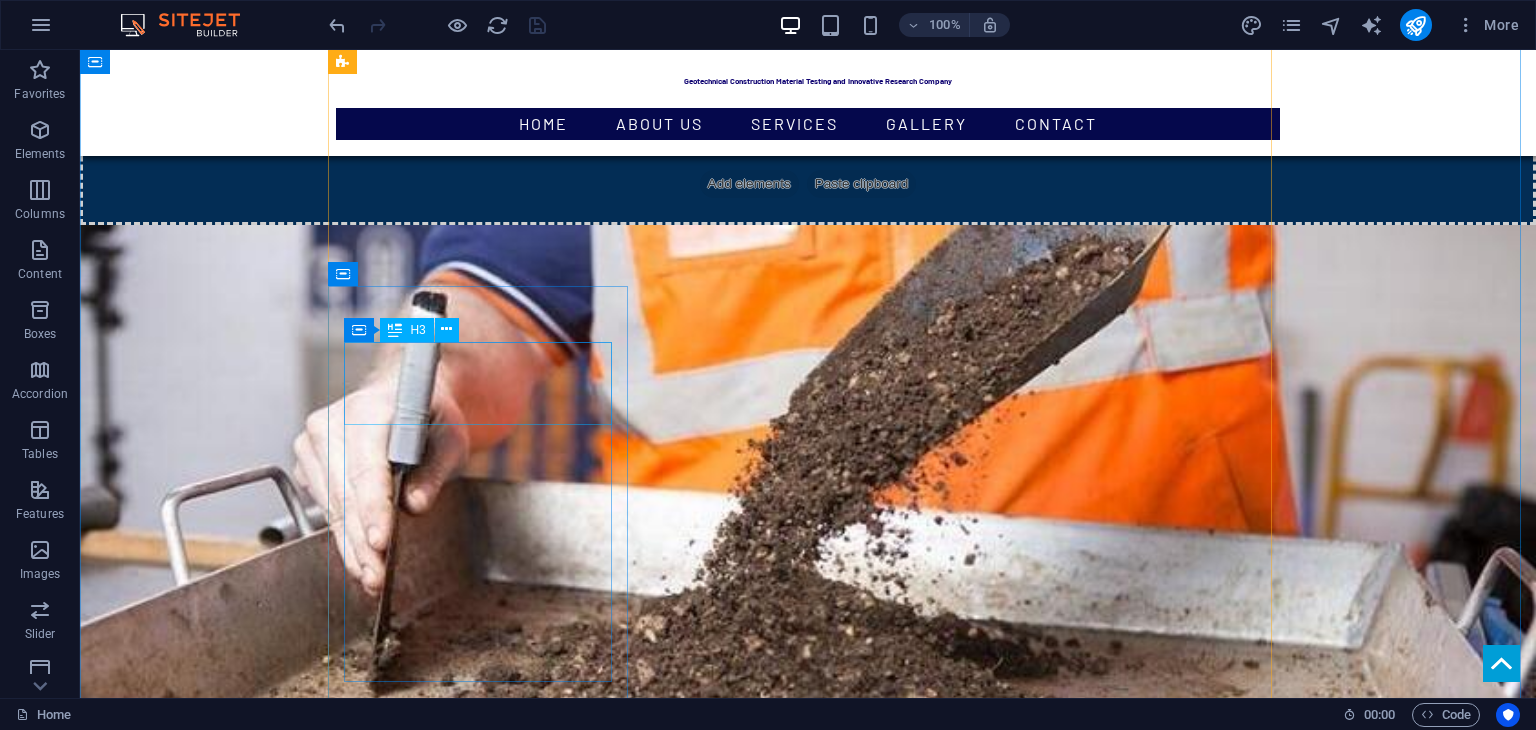 click on "Agricultural soil testing" at bounding box center (486, 3489) 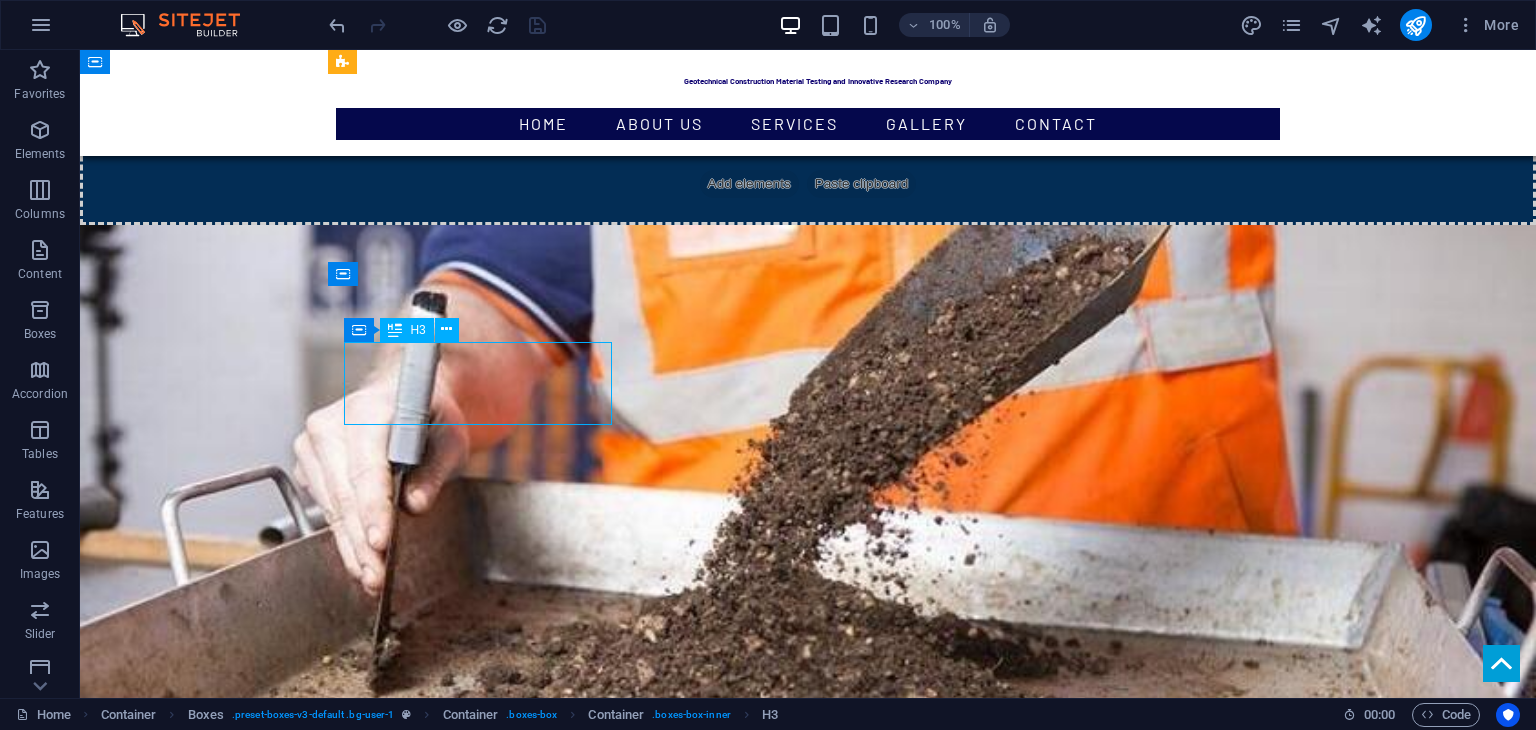 click on "Agricultural soil testing" at bounding box center (486, 3489) 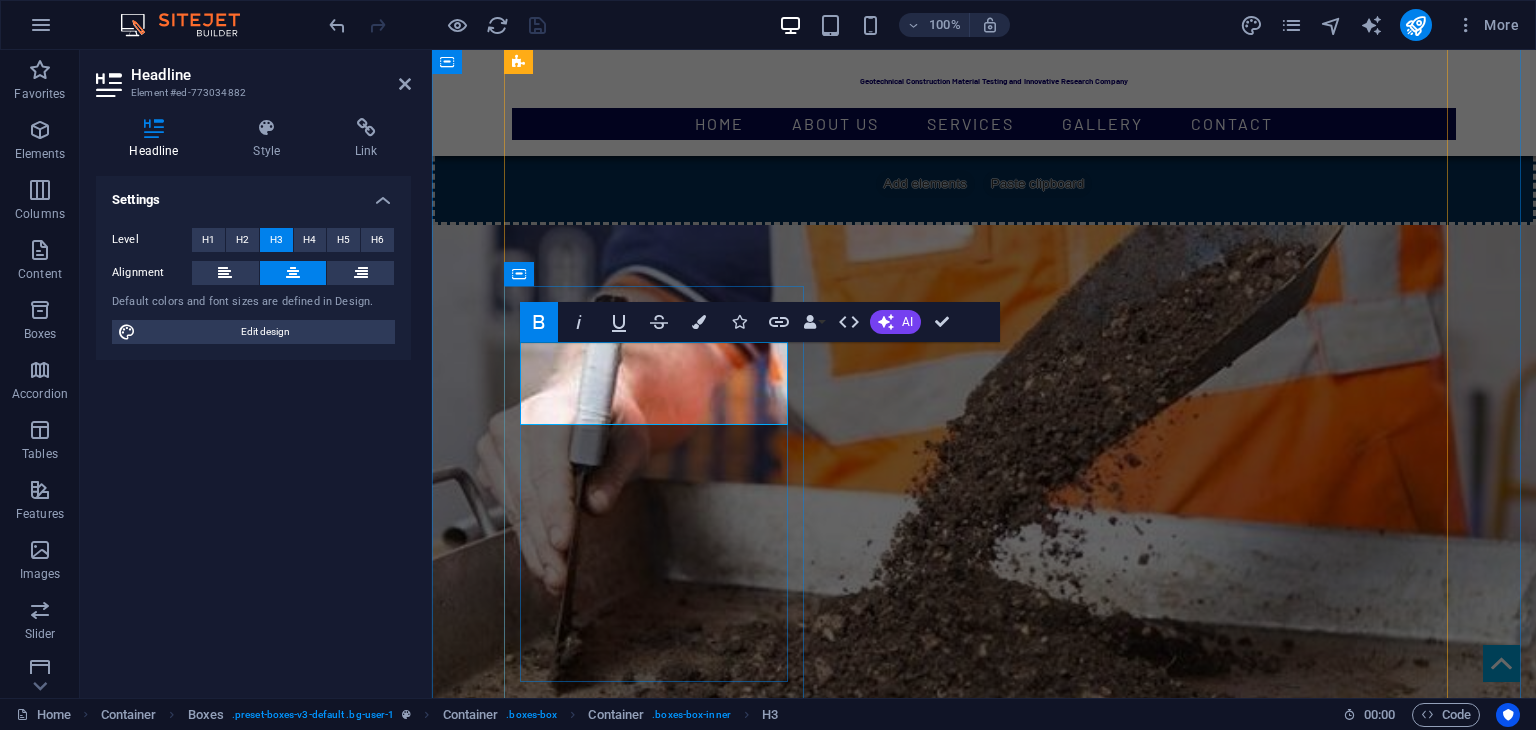 click on "Agricultural soil testing" at bounding box center [662, 3489] 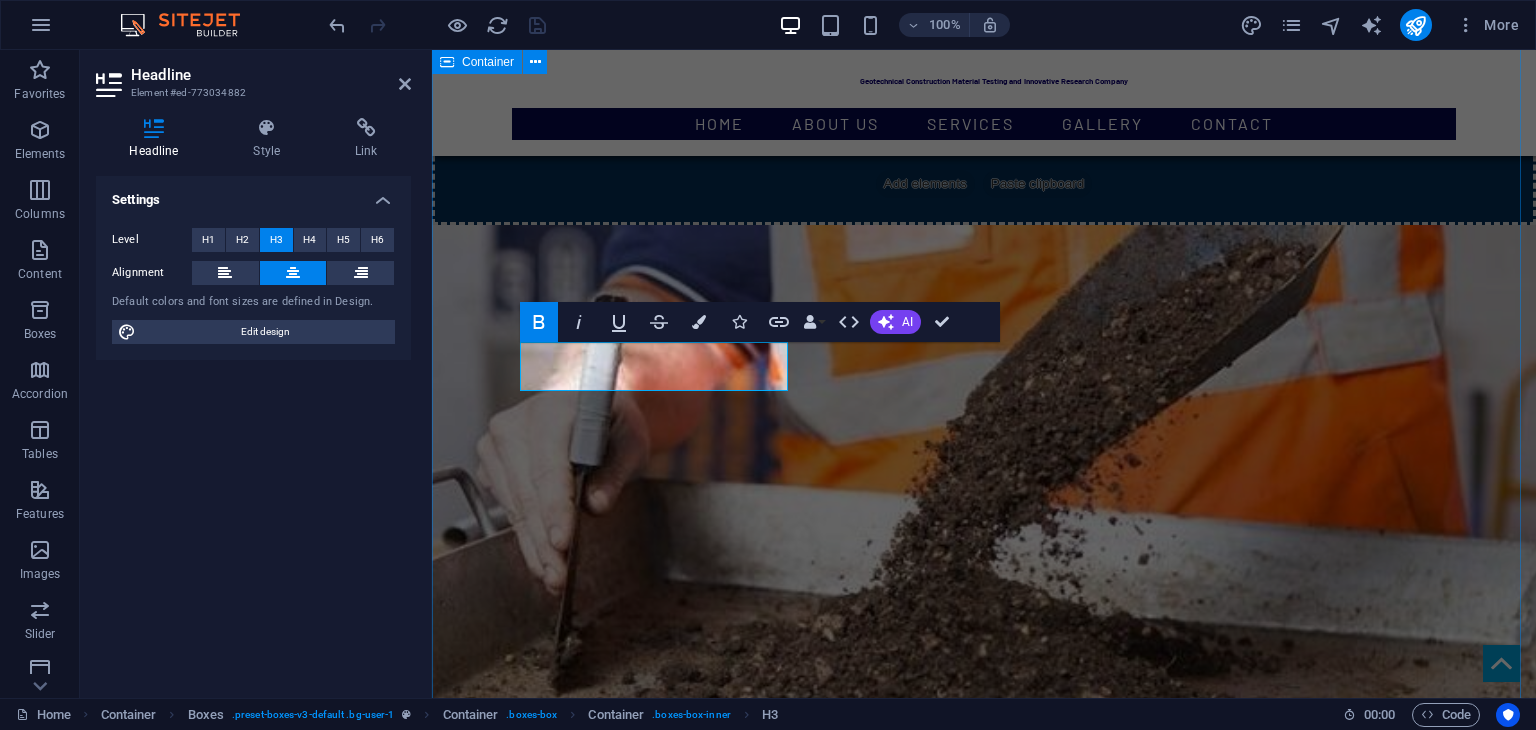 click on "Services GEOTECHNICAL & SOIL SCIENCES We offer Excellent Technical skills to both private & governmental organizations on the following services; Core Laboratory Services |Research integration Strategy GEOTECHNICAL TESTING Soil Classification: Atterberg Limits, Grain size Distribution Soil Compaction: Standard/Modified Proctor Bearing Capacity: California Bearing Ratio (CBR), Plate Load tests Foundation Design Mapping and field profiling Nano Material FIELD INVESTIGATIONS Dynamic core Penetration Test (DCP) Borehole Logging and Core recovery 9with hired rig services In-situ density and moisture profiling Foundation Settlement for agricultural structures Leachate and drainage evaluation for tailings and Farm waste areas CONSTRUCTION MATERIAL TESTINg Cement:   Setting time, fitness, specific gravity,  Lime Contact Concrete: Mix design, Coring, Tensile Strength, Slump tests, Cubes Moulding CONSTRUCTION MATERIAL TESTING We can use Nottingham Asphalt Tester (NAT) for indirect Tensile Stiffness   soil testing" at bounding box center [984, 2944] 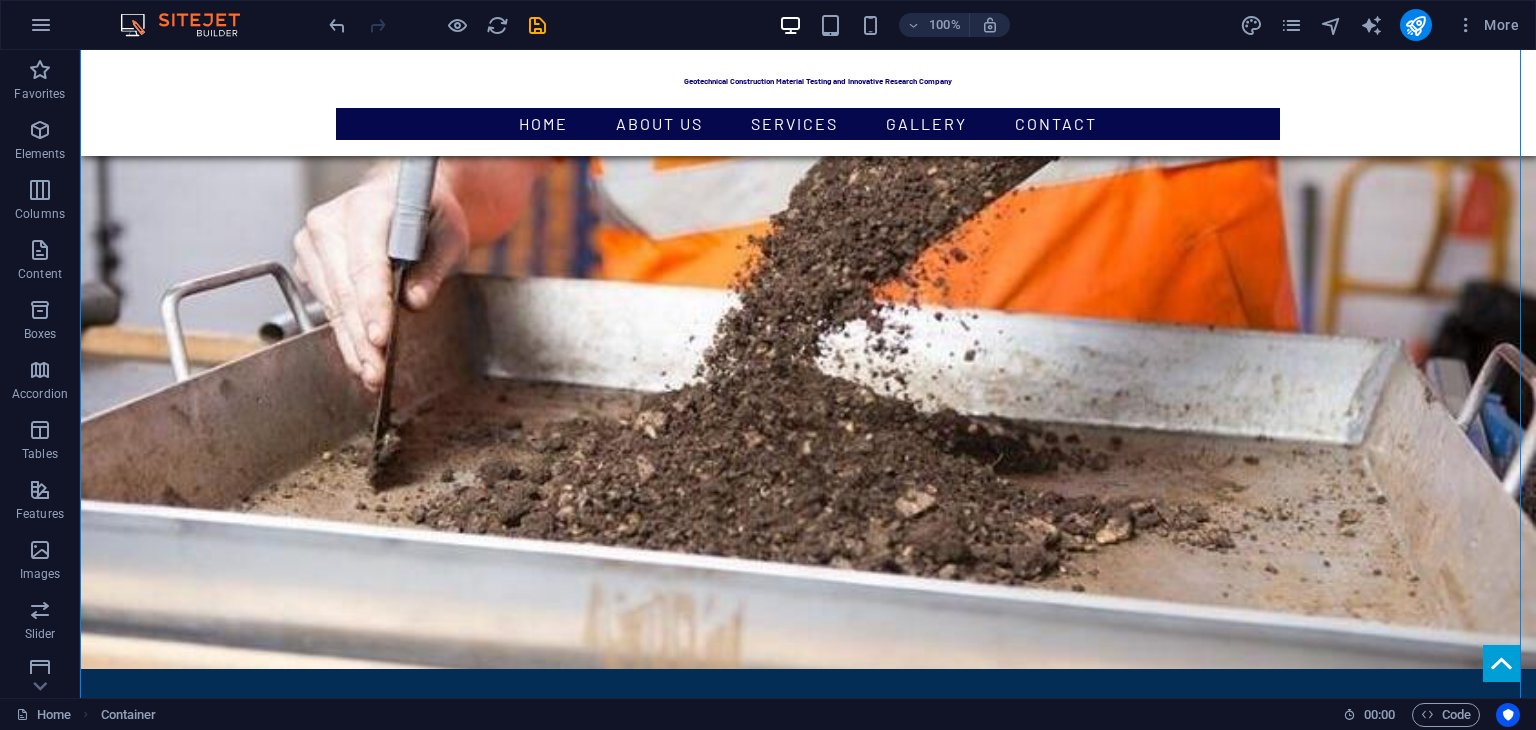 scroll, scrollTop: 2288, scrollLeft: 0, axis: vertical 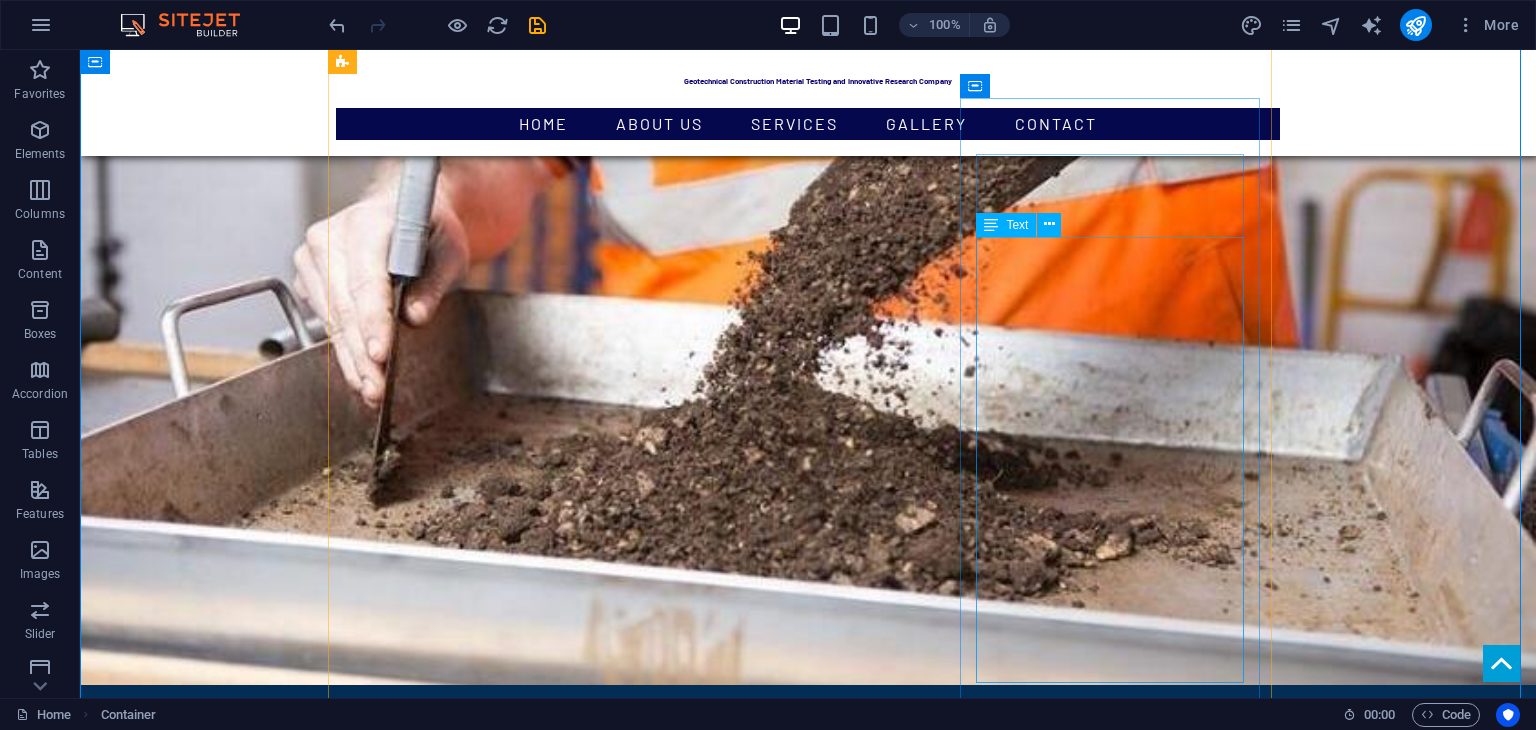 click on "ROAD REHABILITATION:  We specialize in Road Rehab Design Technology that include pavement Designs that incorporate the Latest Mechanistic Pavement Design methods and Computer Programs CONSTRUCTION MATERIAL DESIGN:  We have expert knowledge in construction materials design that includes asphalt mix design using bitumen and plymer modified binders, natural and recycled soil material stabilization design, concrete  mix design and road seal design. We pride ourselves that we dont just test results, but we provide a summary of the outcome of it.   We can provide recommendations at request." at bounding box center (486, 4461) 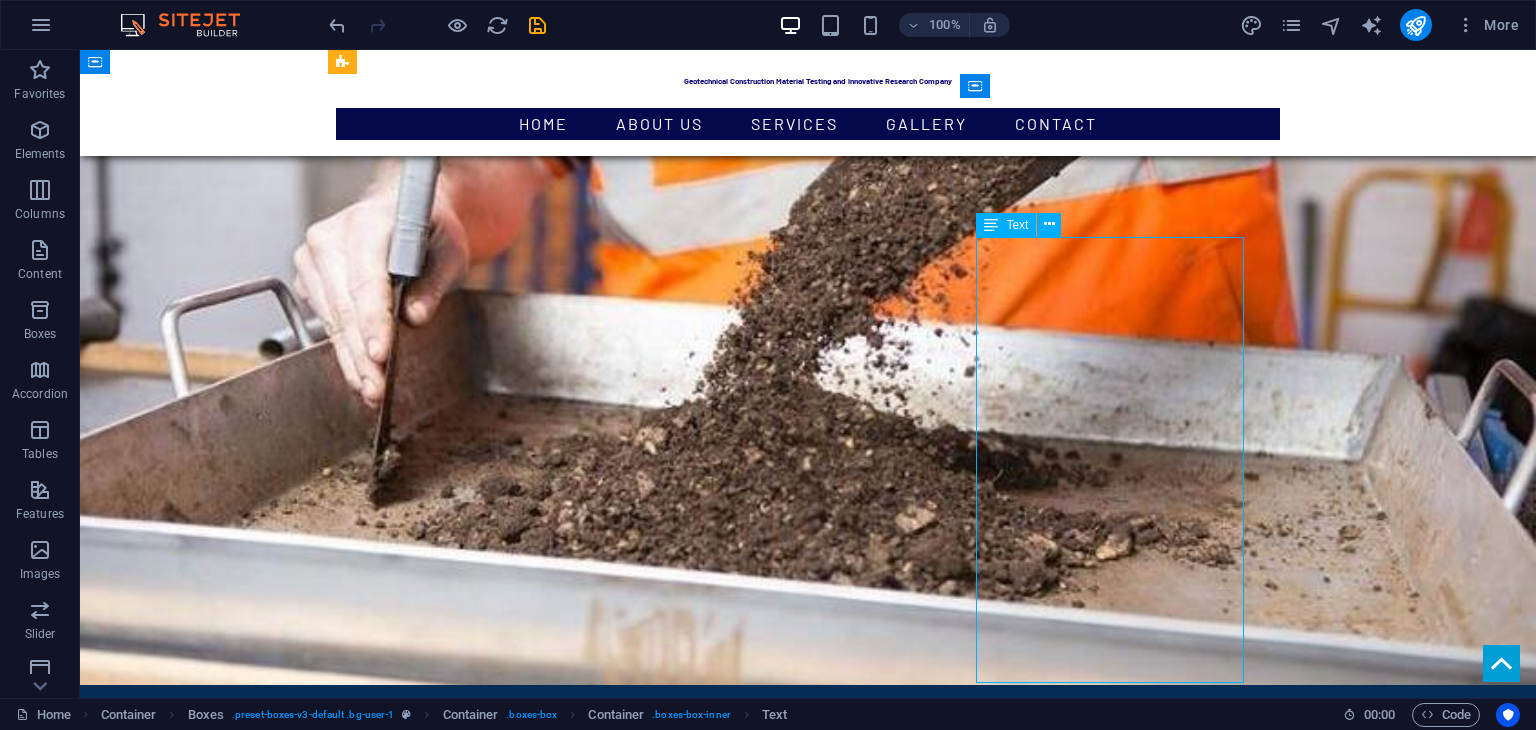 click on "ROAD REHABILITATION:  We specialize in Road Rehab Design Technology that include pavement Designs that incorporate the Latest Mechanistic Pavement Design methods and Computer Programs CONSTRUCTION MATERIAL DESIGN:  We have expert knowledge in construction materials design that includes asphalt mix design using bitumen and plymer modified binders, natural and recycled soil material stabilization design, concrete  mix design and road seal design. We pride ourselves that we dont just test results, but we provide a summary of the outcome of it.   We can provide recommendations at request." at bounding box center [486, 4461] 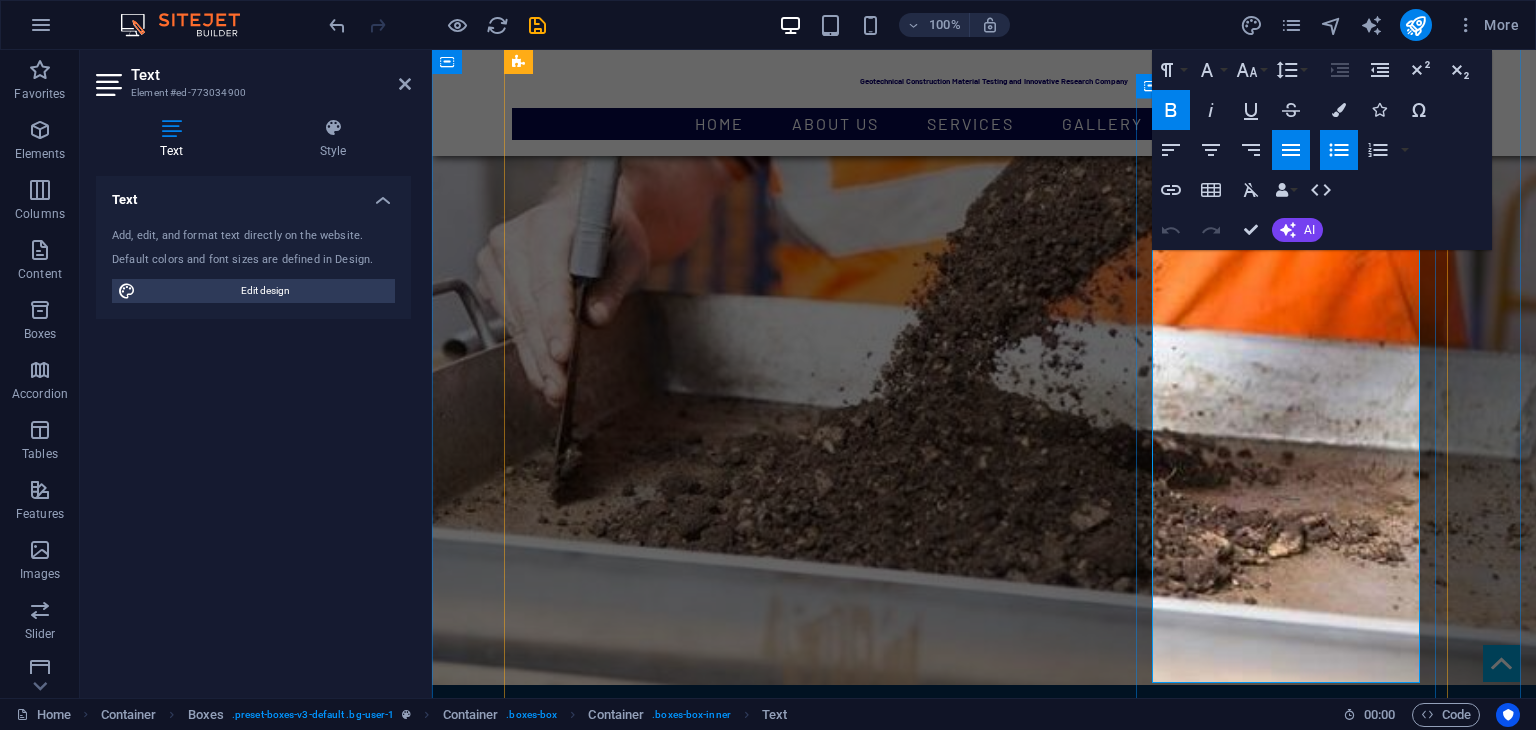 drag, startPoint x: 1368, startPoint y: 257, endPoint x: 1161, endPoint y: 253, distance: 207.03865 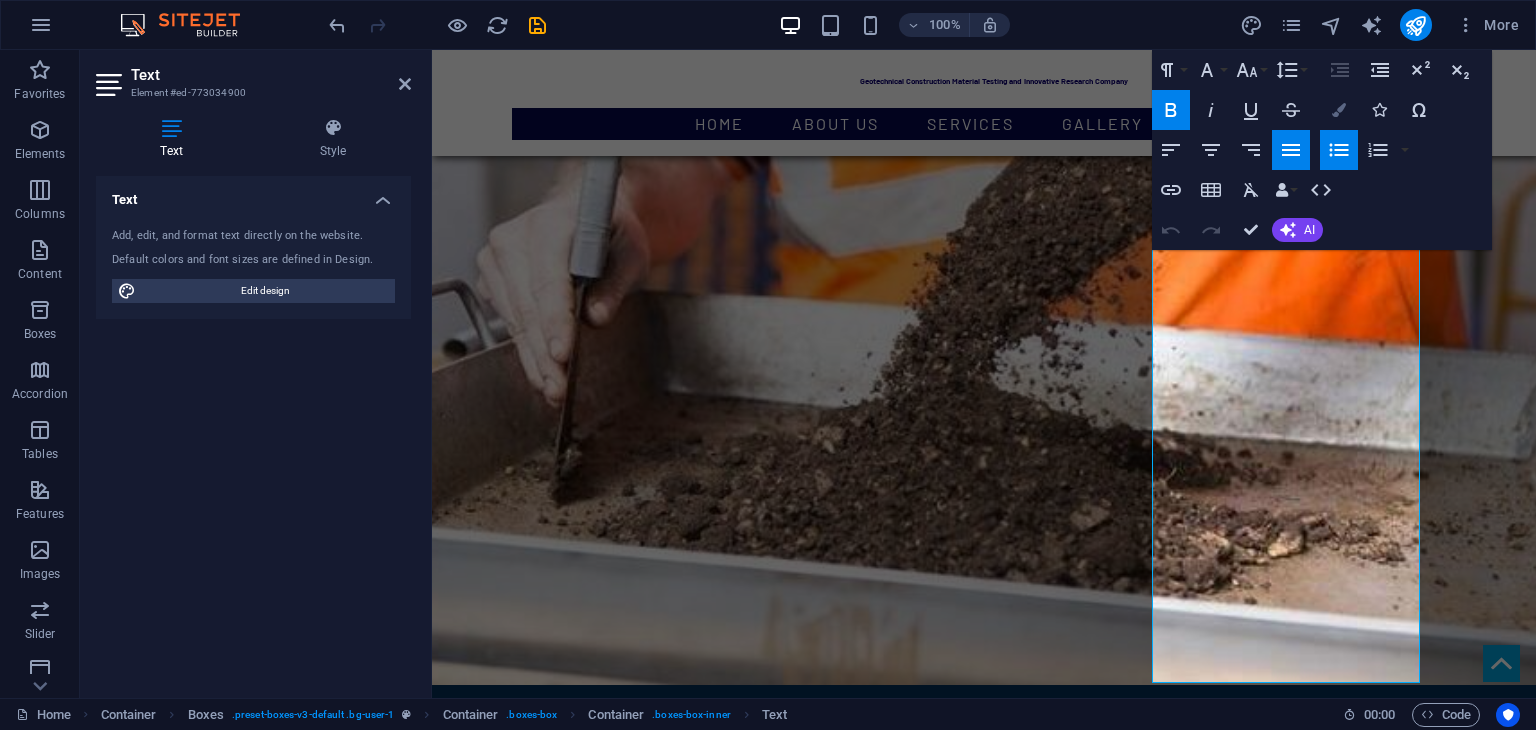 click at bounding box center (1339, 110) 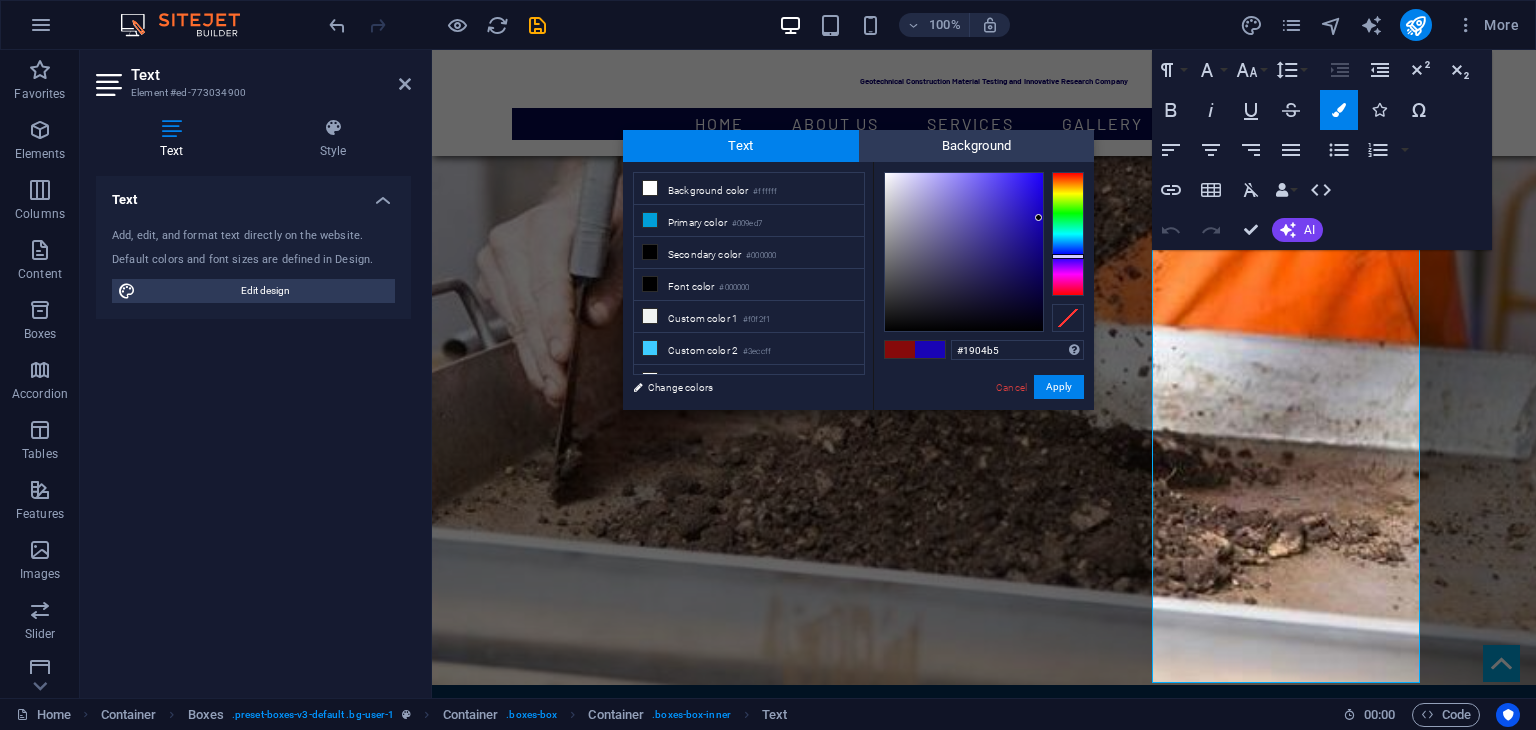 click at bounding box center [1068, 234] 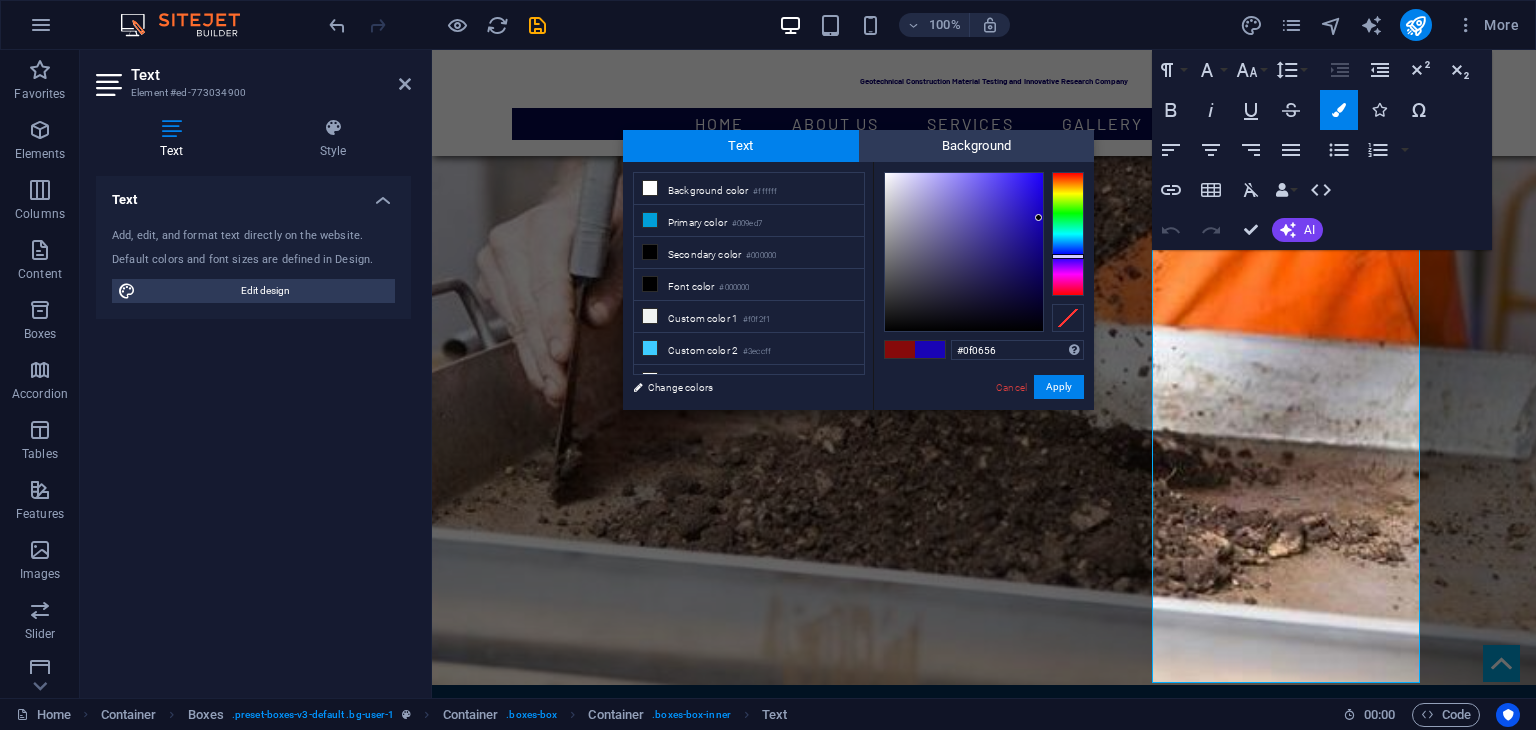 click at bounding box center (964, 252) 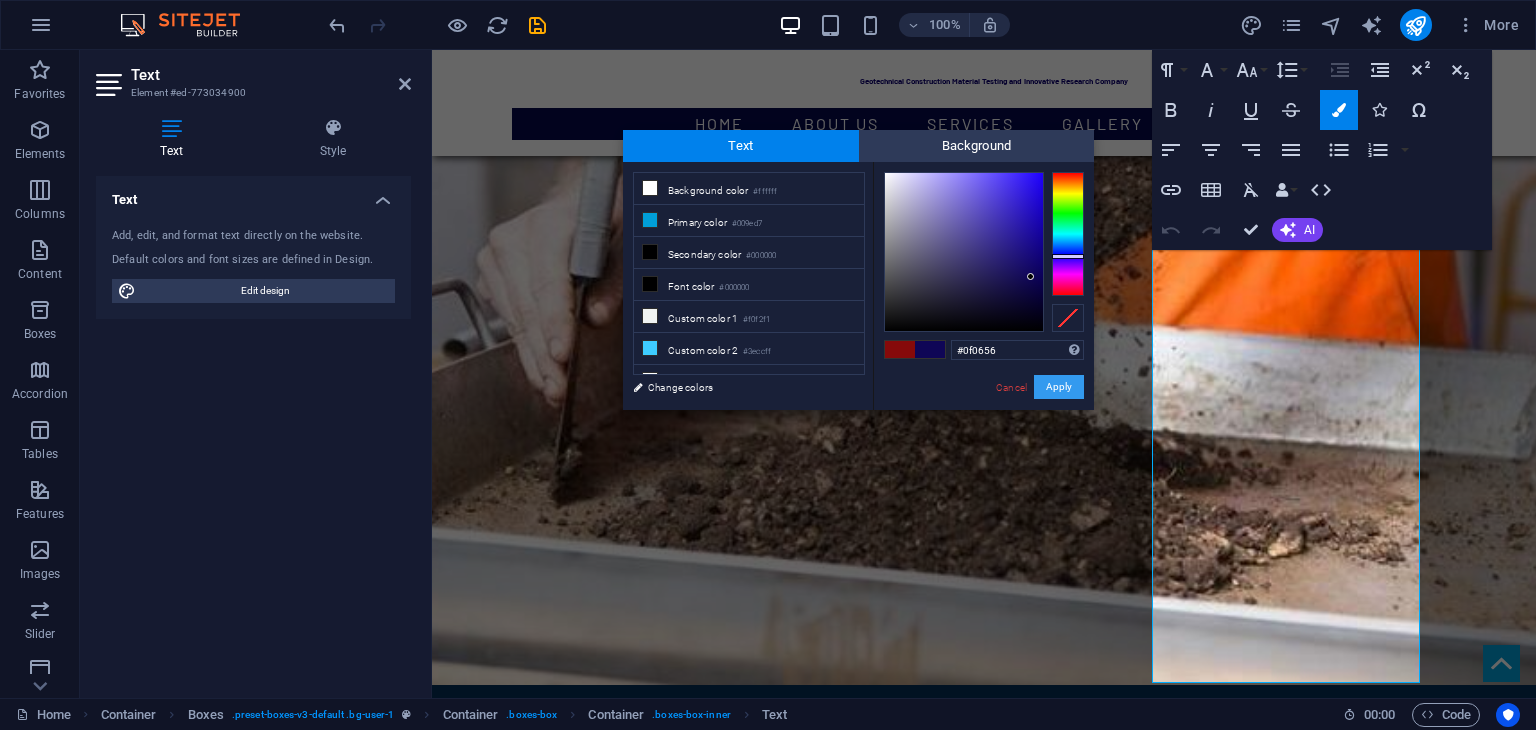 click on "Apply" at bounding box center [1059, 387] 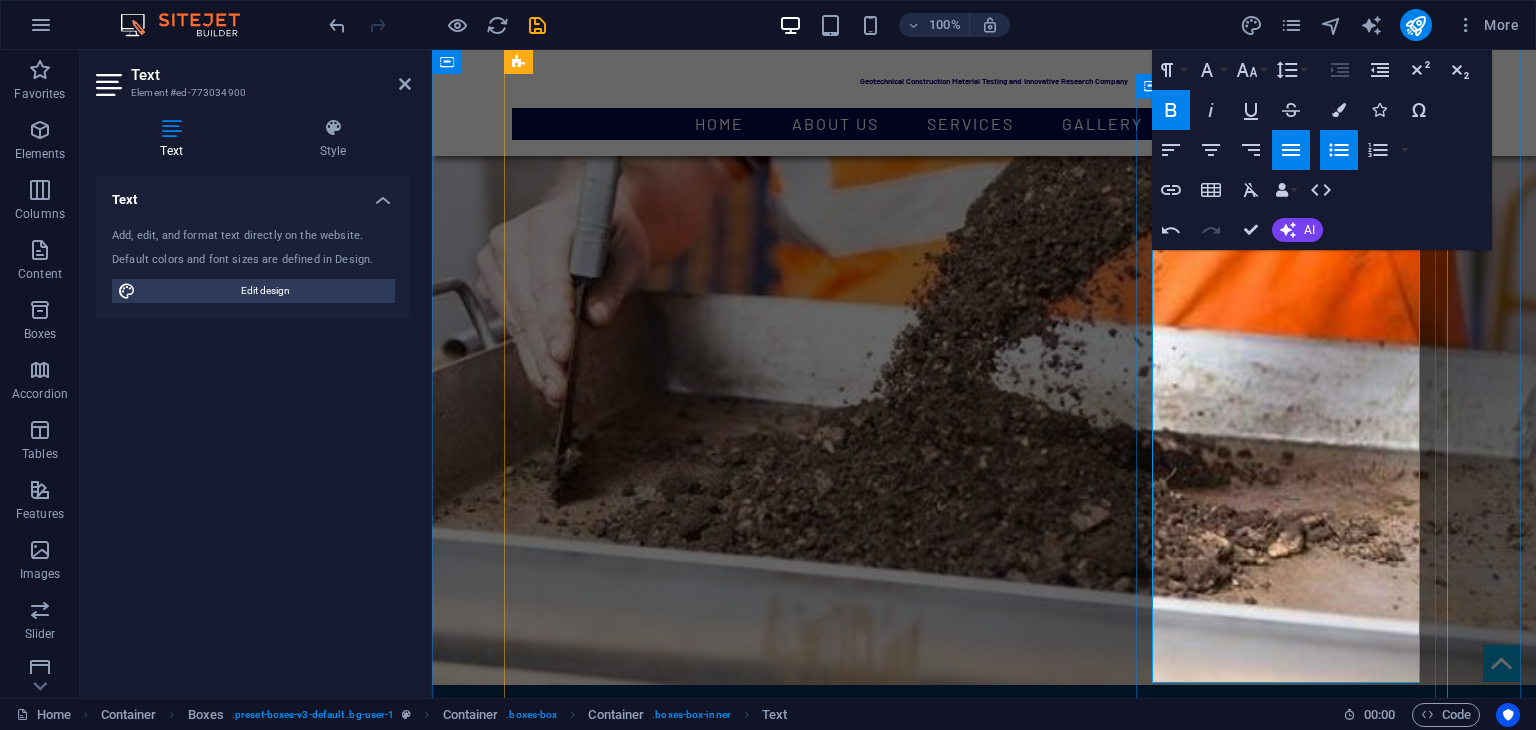 click on "ROAD REHABILITATION:   We specialize in Road Rehab Design Technology that include pavement Designs that incorporate the Latest Mechanistic Pavement Design methods and Computer Programs" at bounding box center [670, 4310] 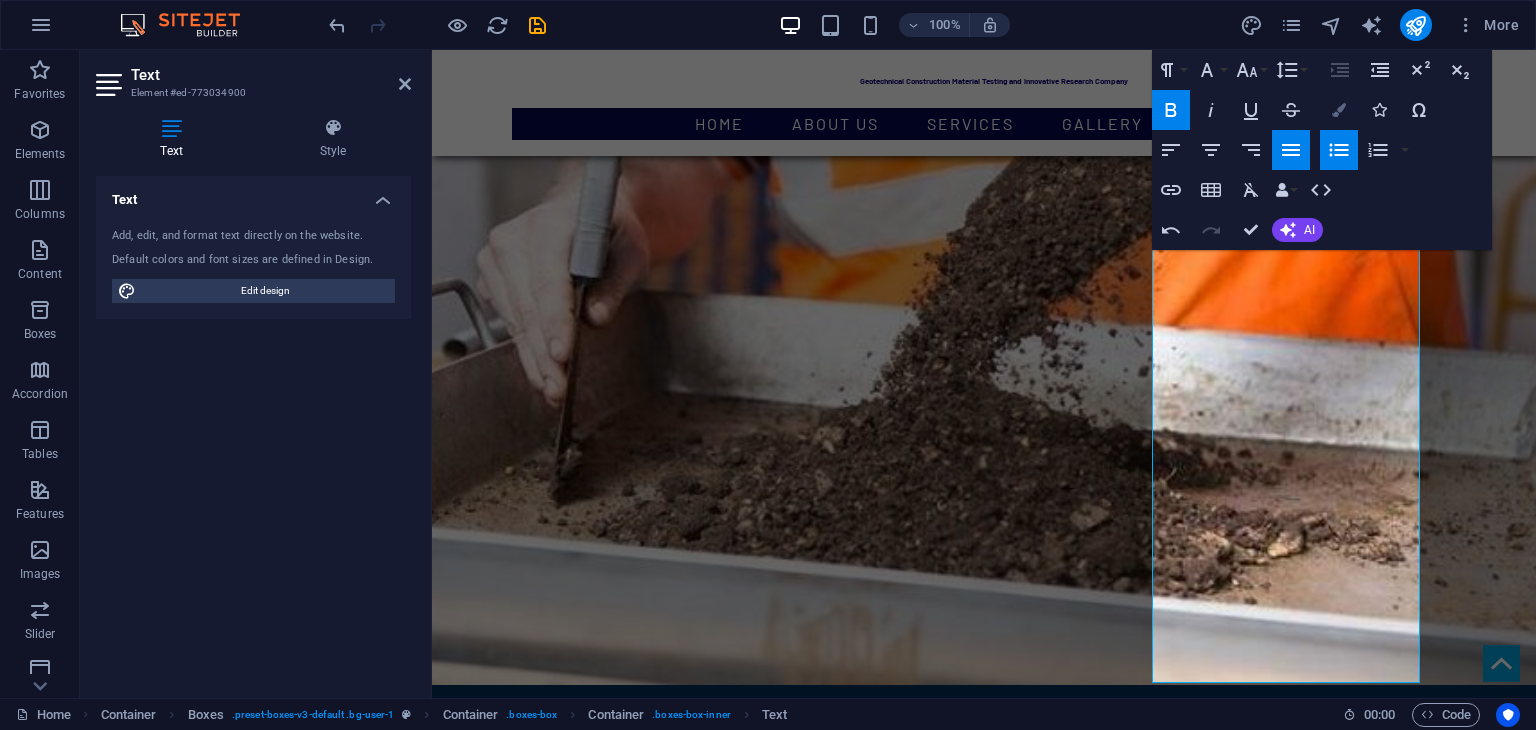 click at bounding box center [1339, 110] 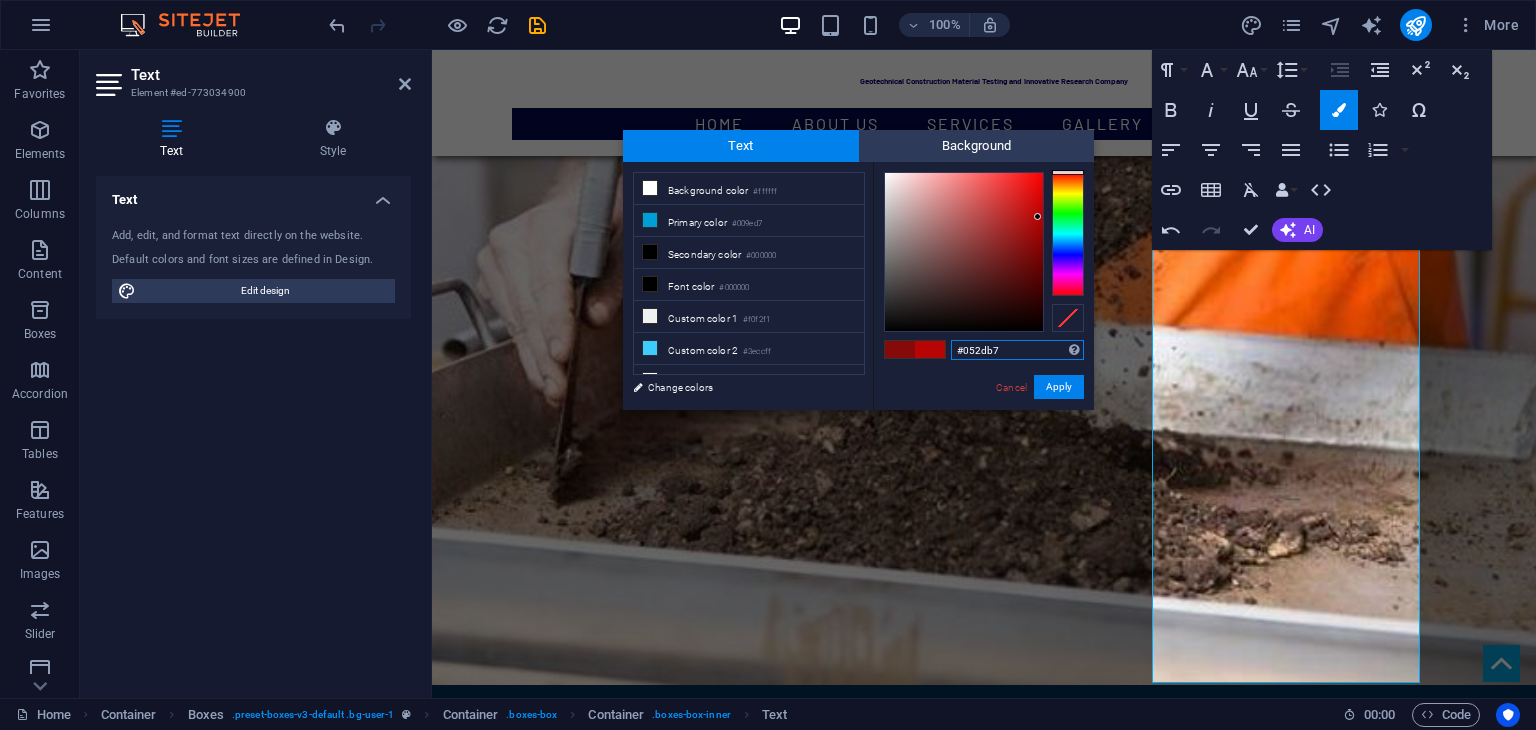 click at bounding box center [1068, 234] 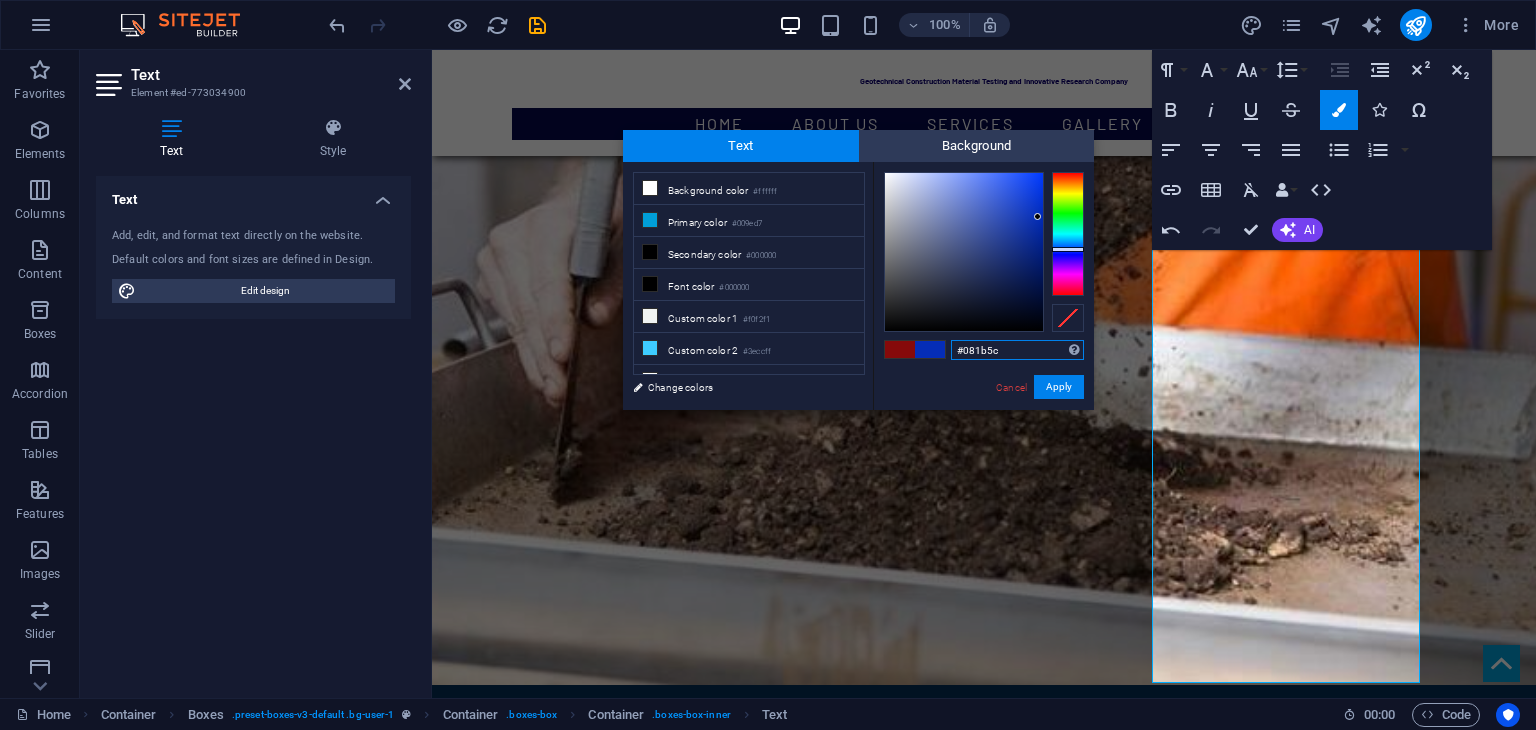 click at bounding box center (964, 252) 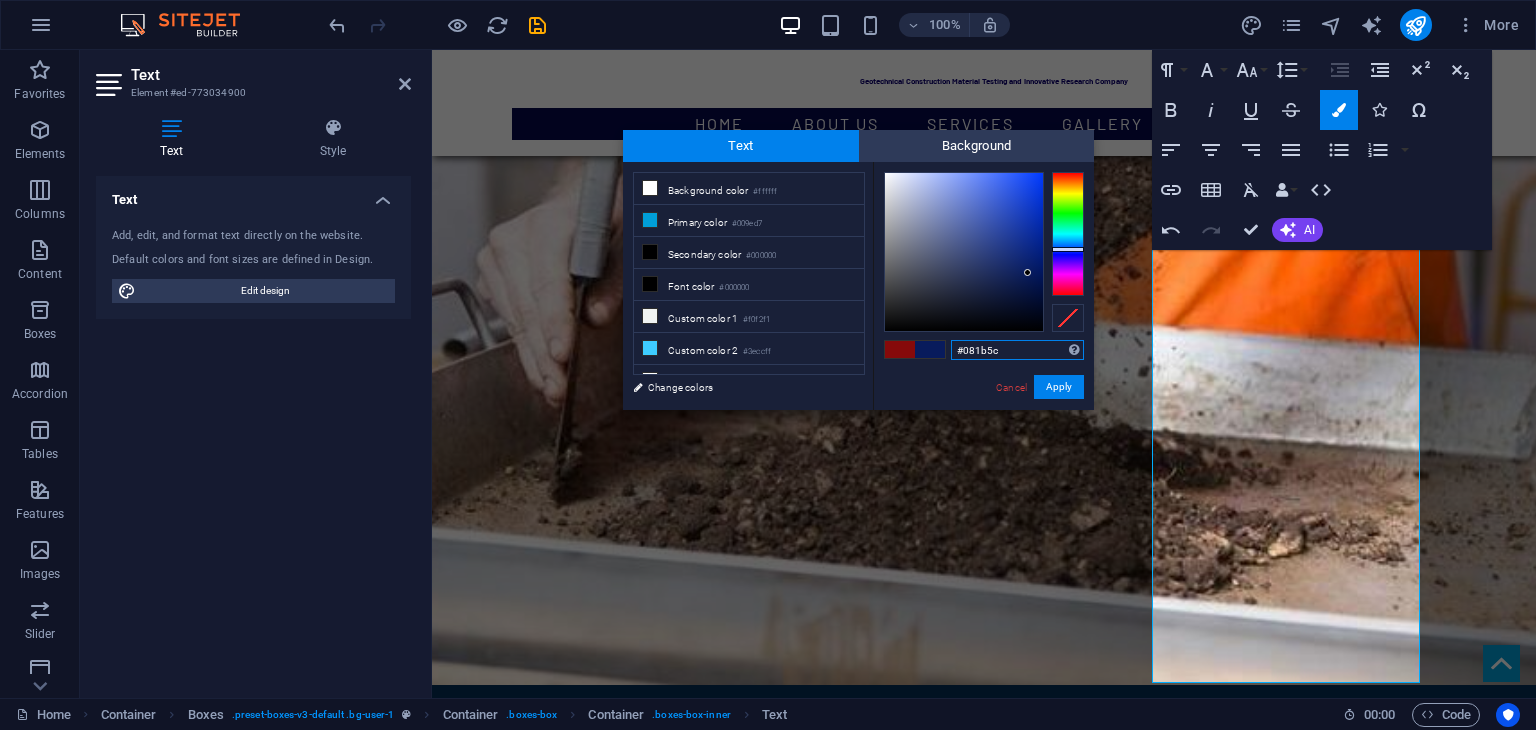type on "#071956" 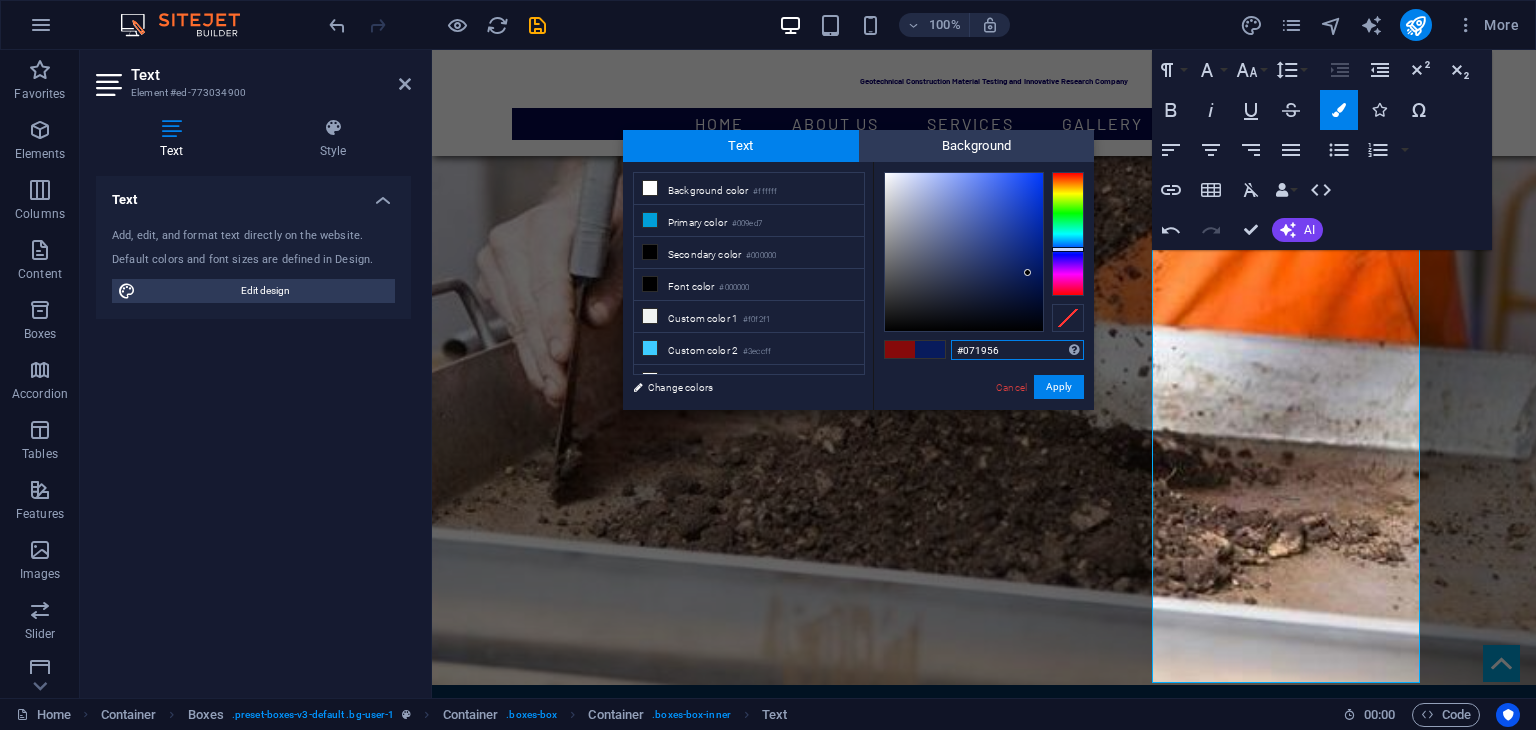 click at bounding box center (964, 252) 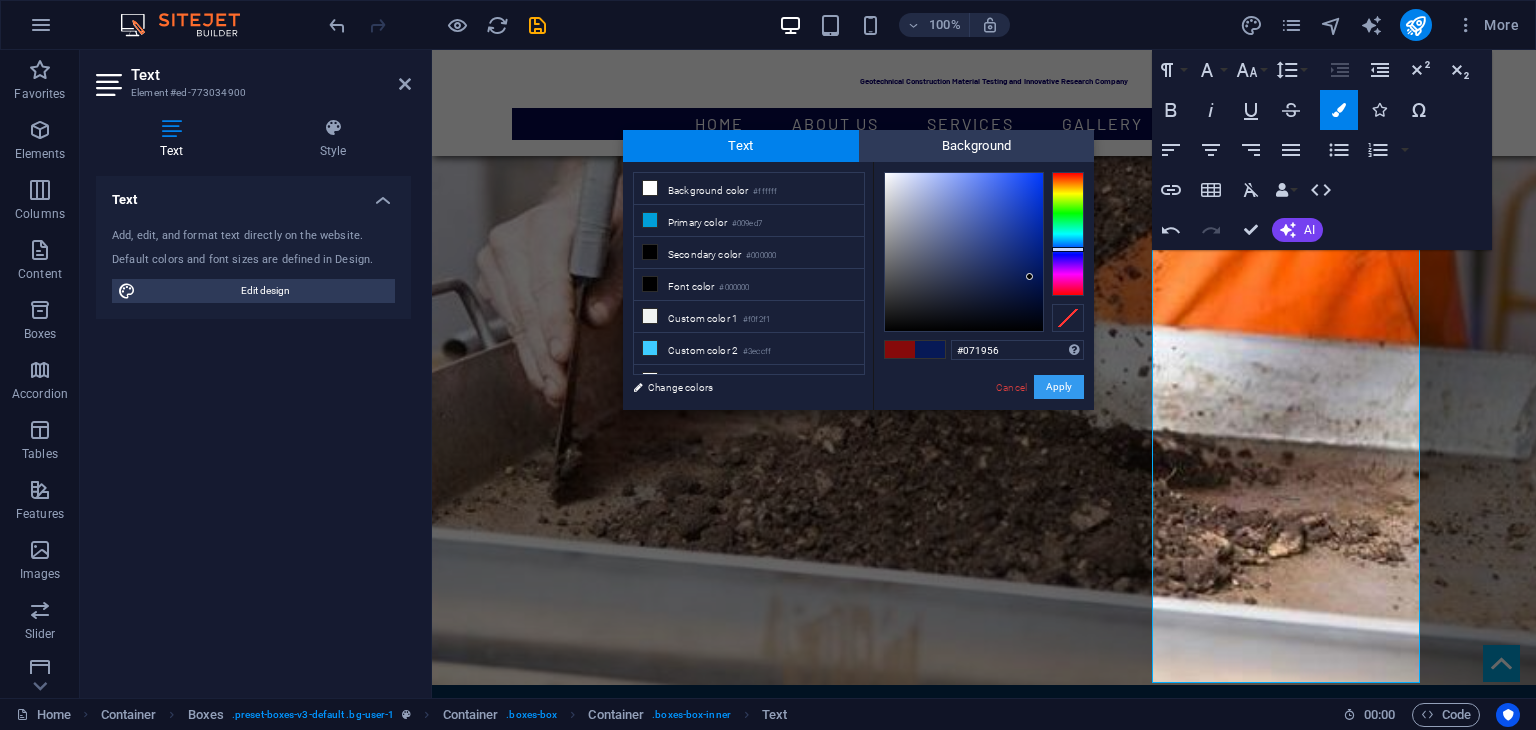 click on "Apply" at bounding box center (1059, 387) 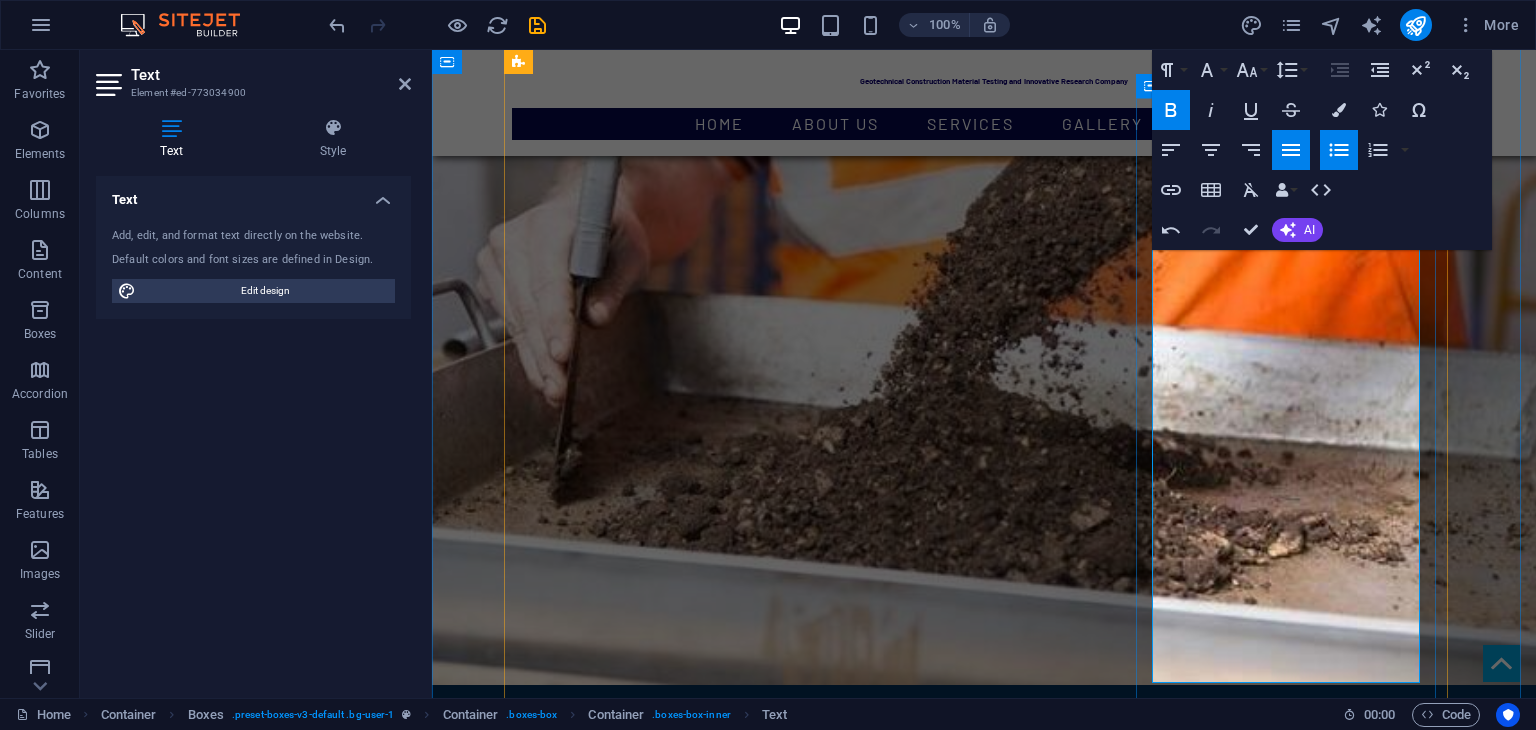click at bounding box center (662, 4395) 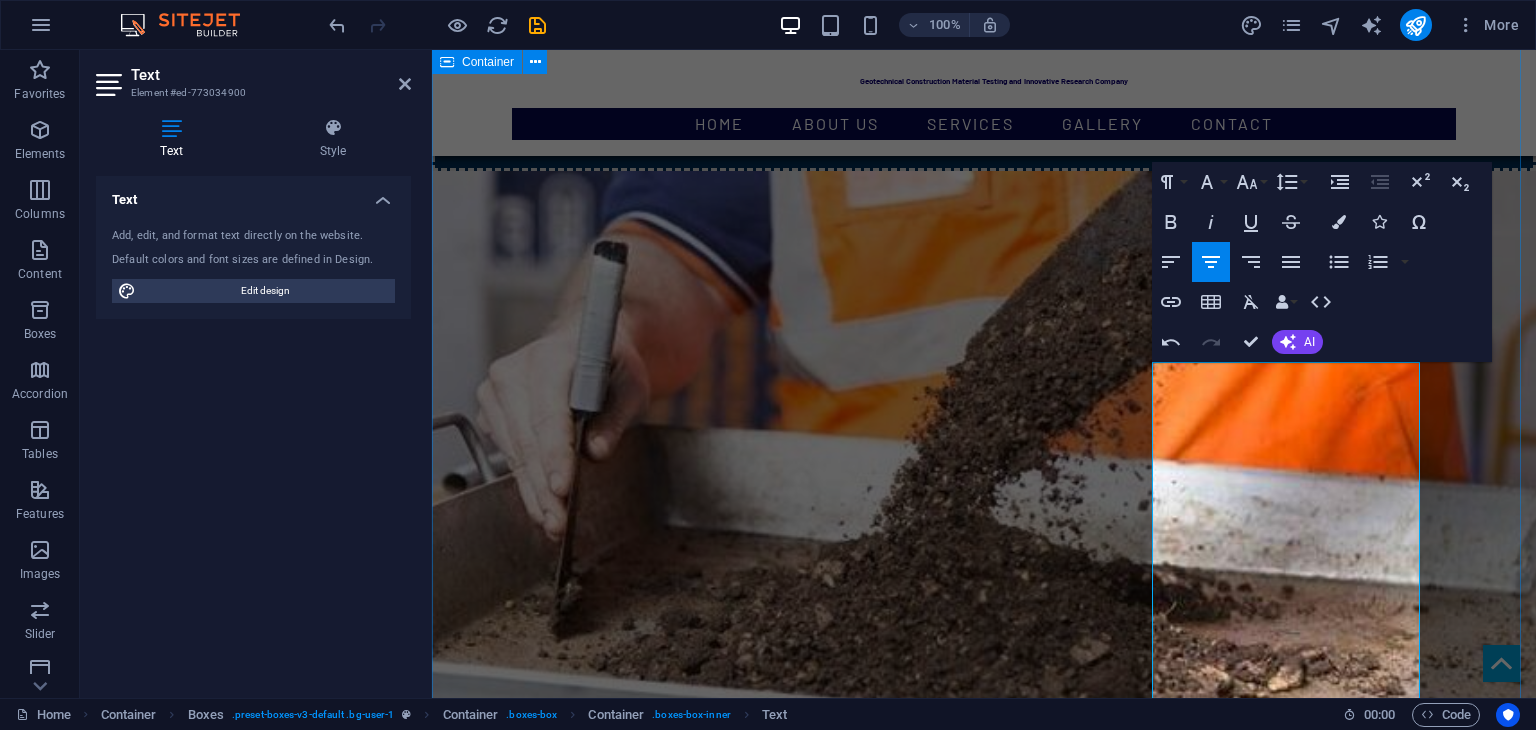 scroll, scrollTop: 2163, scrollLeft: 0, axis: vertical 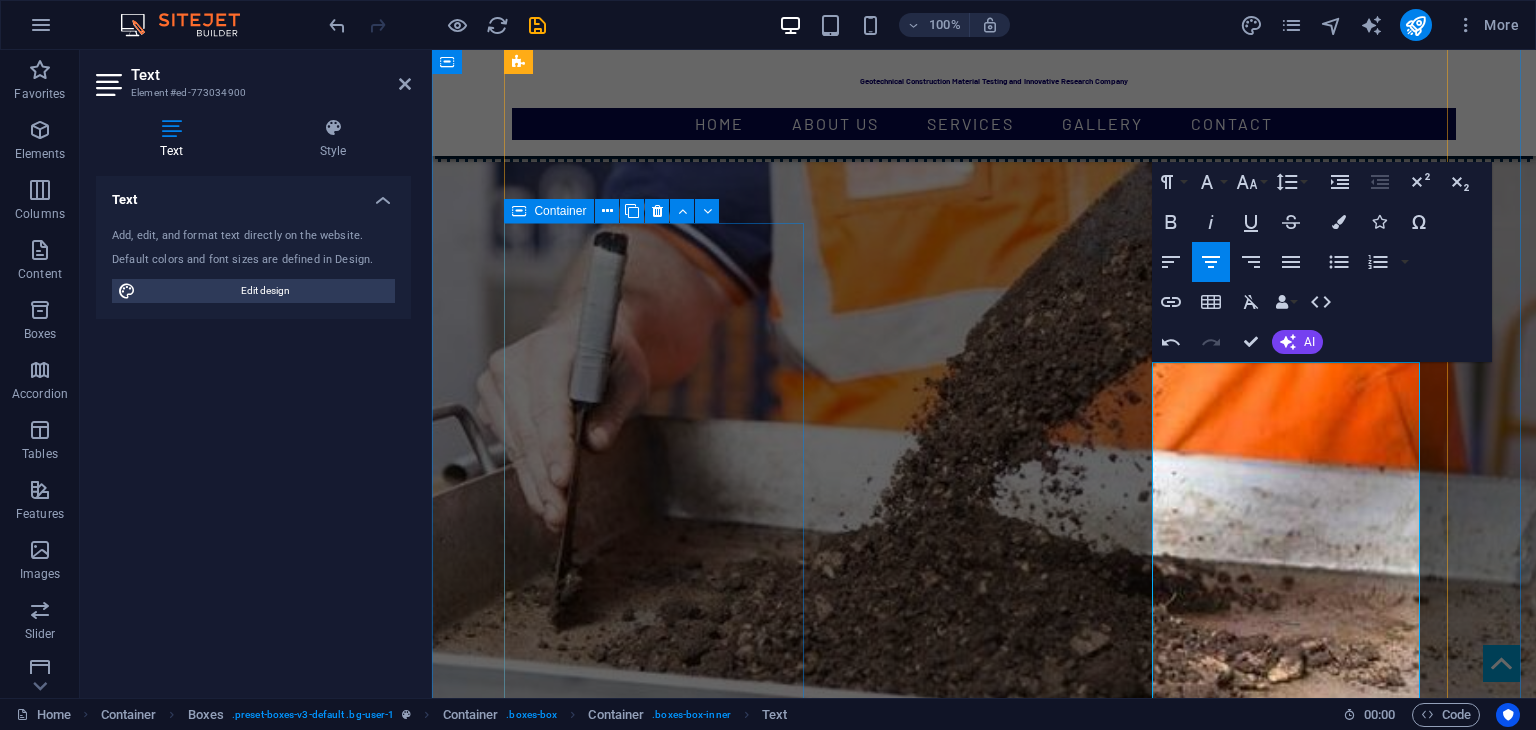 click on "soil testing Soil pH,  salinity, and electrical conductivity Organic Matter and nutrient (NPK) content (via partnership with agronomy labs) Soilt texture classification Soil compaction for irrigation design and crop perfomance Foundation Settlement simulation for Agriculture structures Leachate and drainage evaluation for tailings and farm waste areas" at bounding box center (662, 3519) 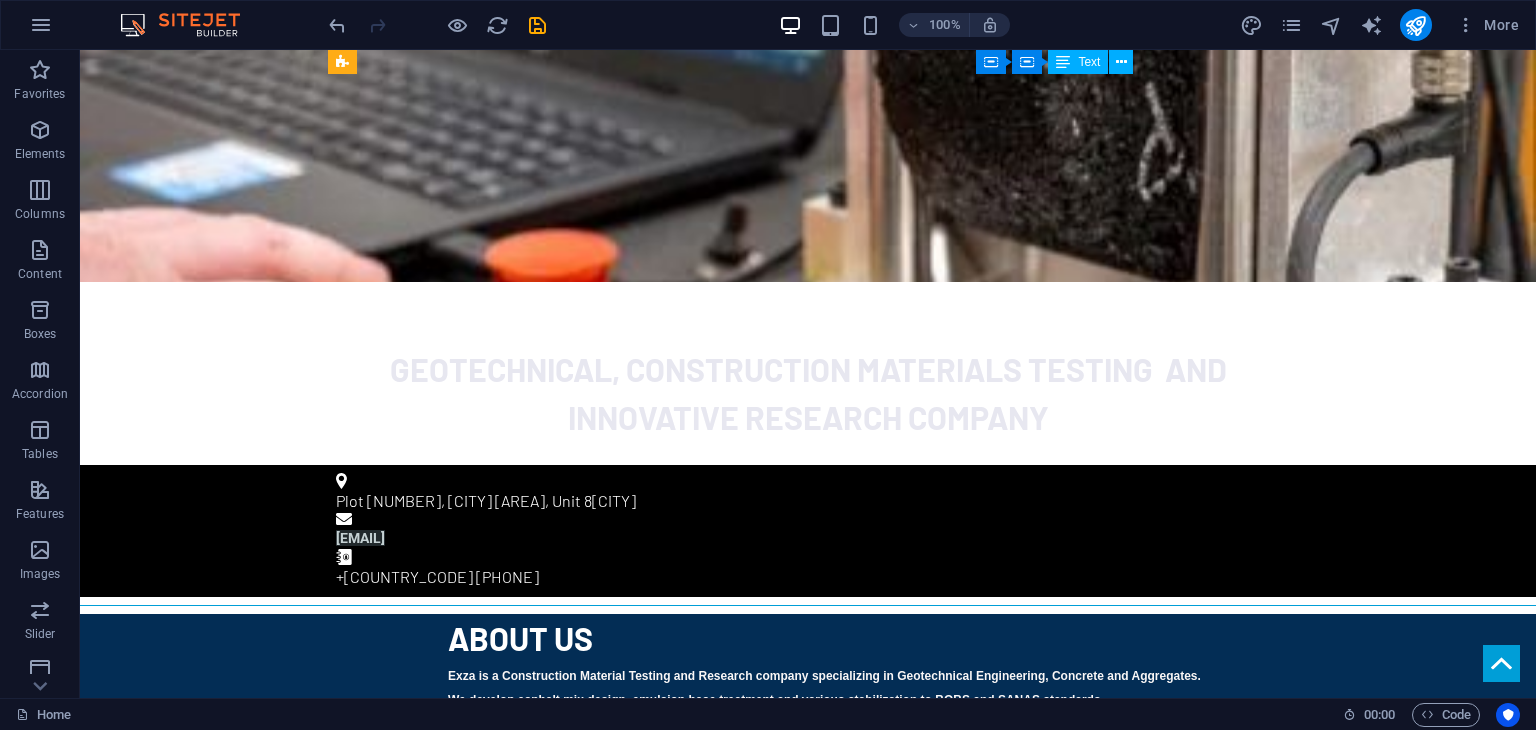 scroll, scrollTop: 0, scrollLeft: 0, axis: both 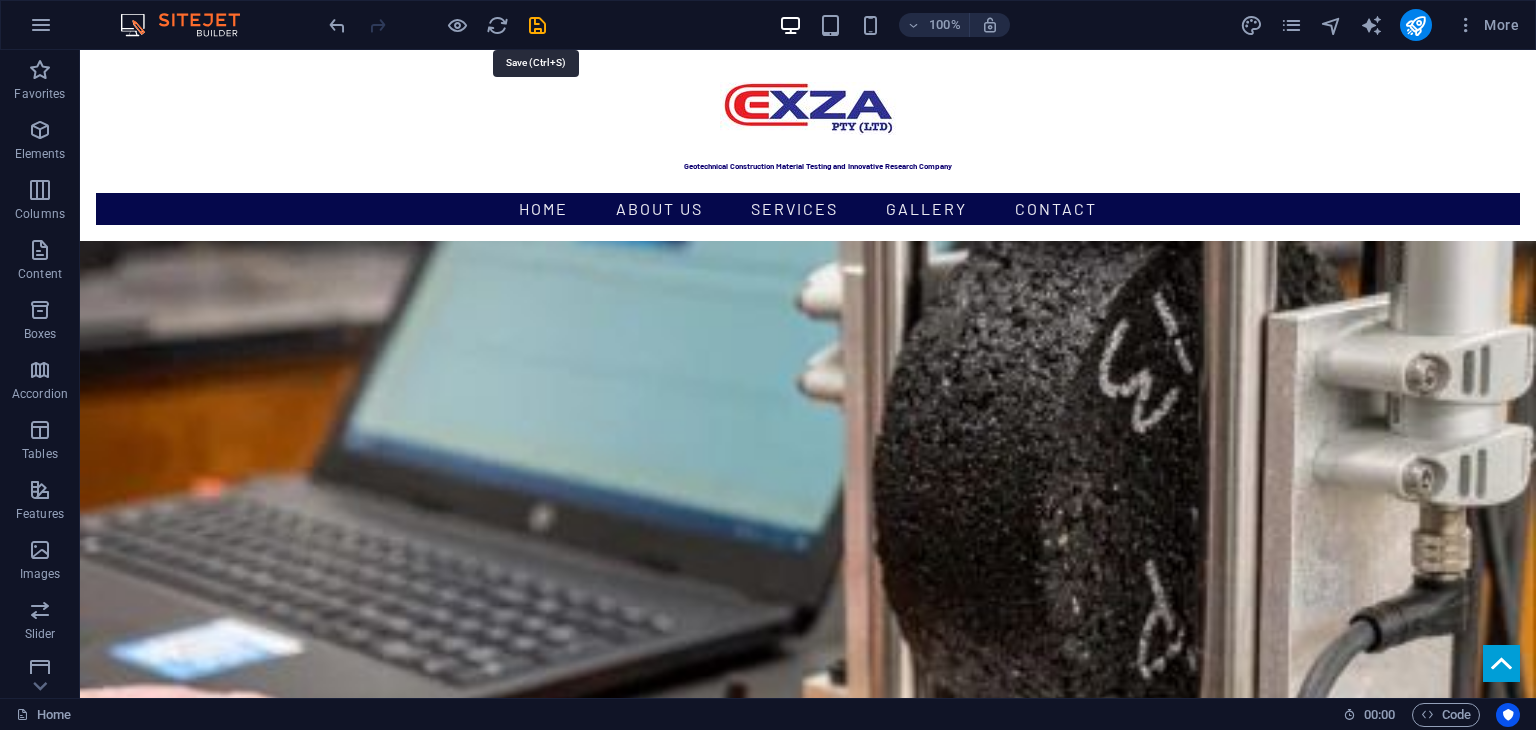 drag, startPoint x: 469, startPoint y: 51, endPoint x: 543, endPoint y: 22, distance: 79.47956 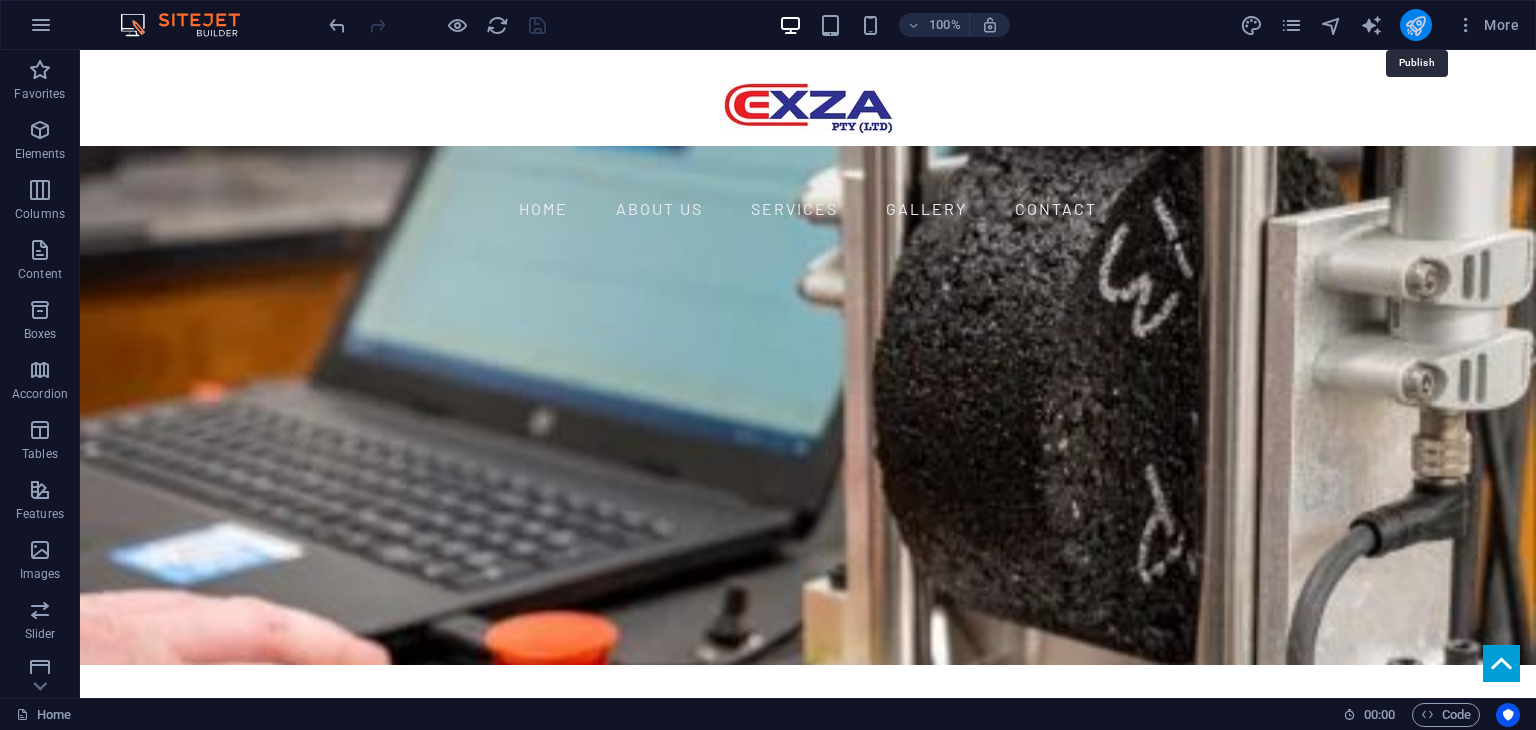 click at bounding box center (1415, 25) 